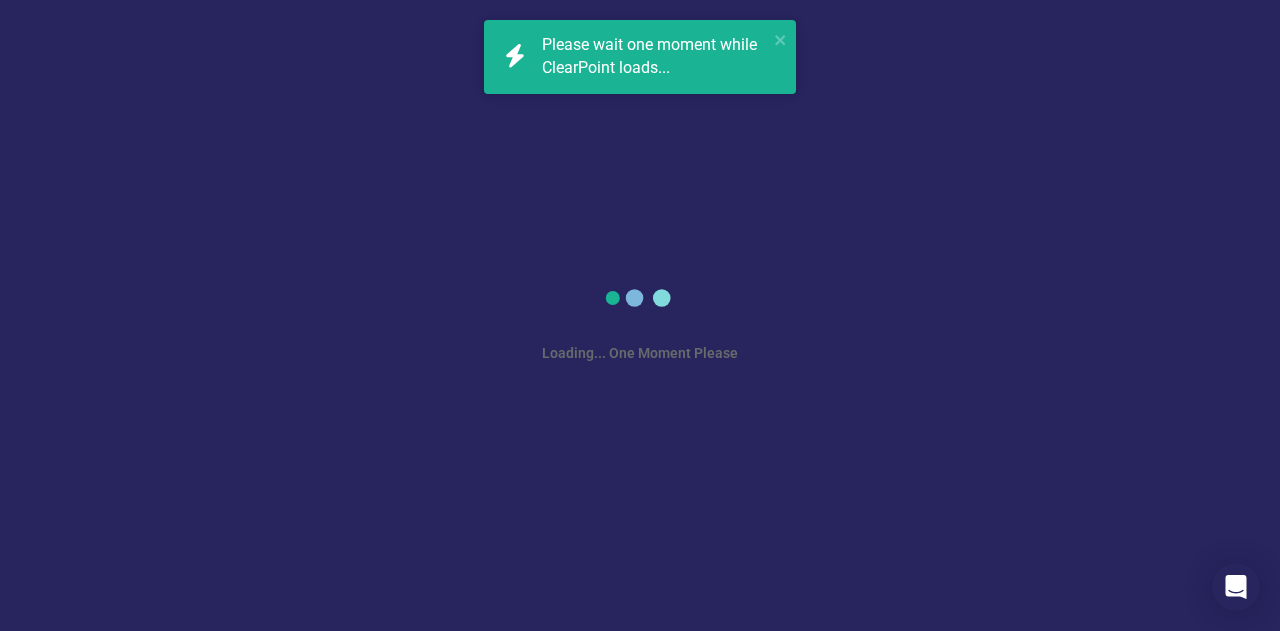 scroll, scrollTop: 0, scrollLeft: 0, axis: both 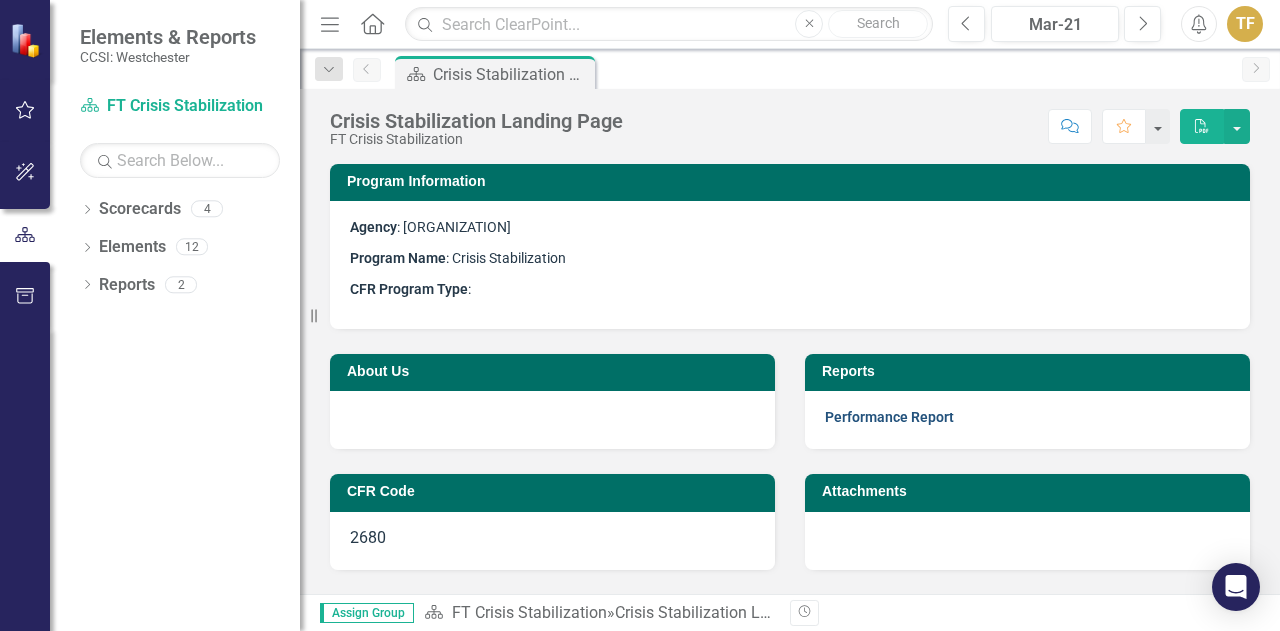 drag, startPoint x: 0, startPoint y: 0, endPoint x: 896, endPoint y: 411, distance: 985.7672 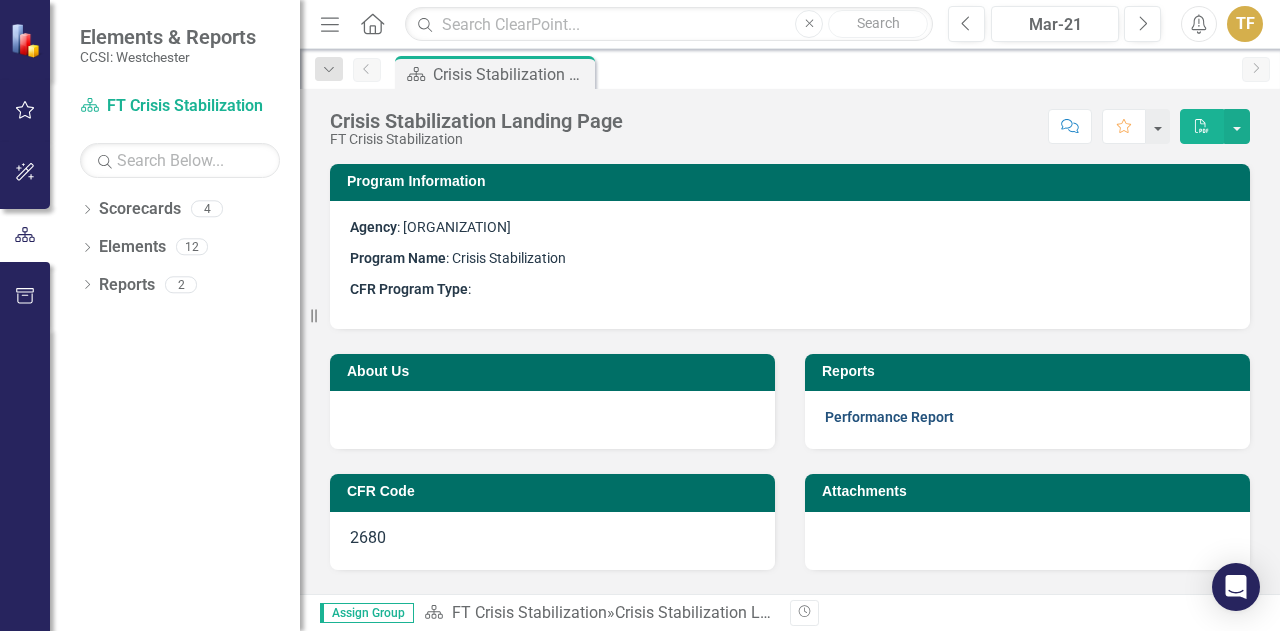 click on "Performance Report" at bounding box center [889, 417] 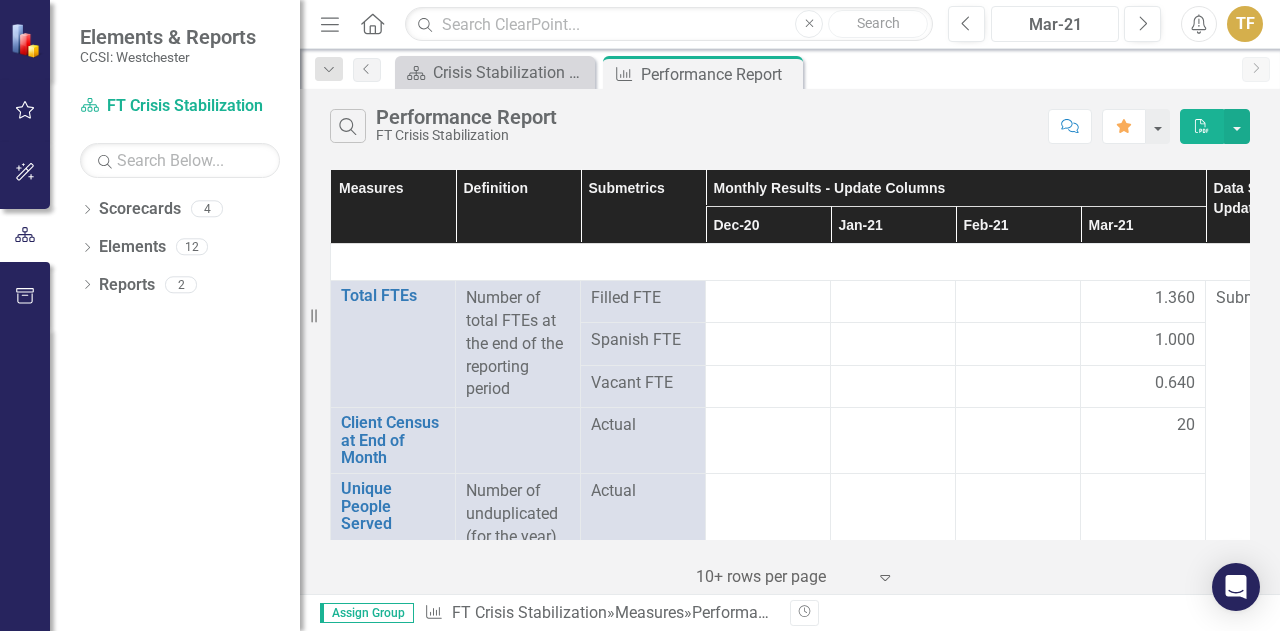 click on "Mar-21" at bounding box center [1055, 25] 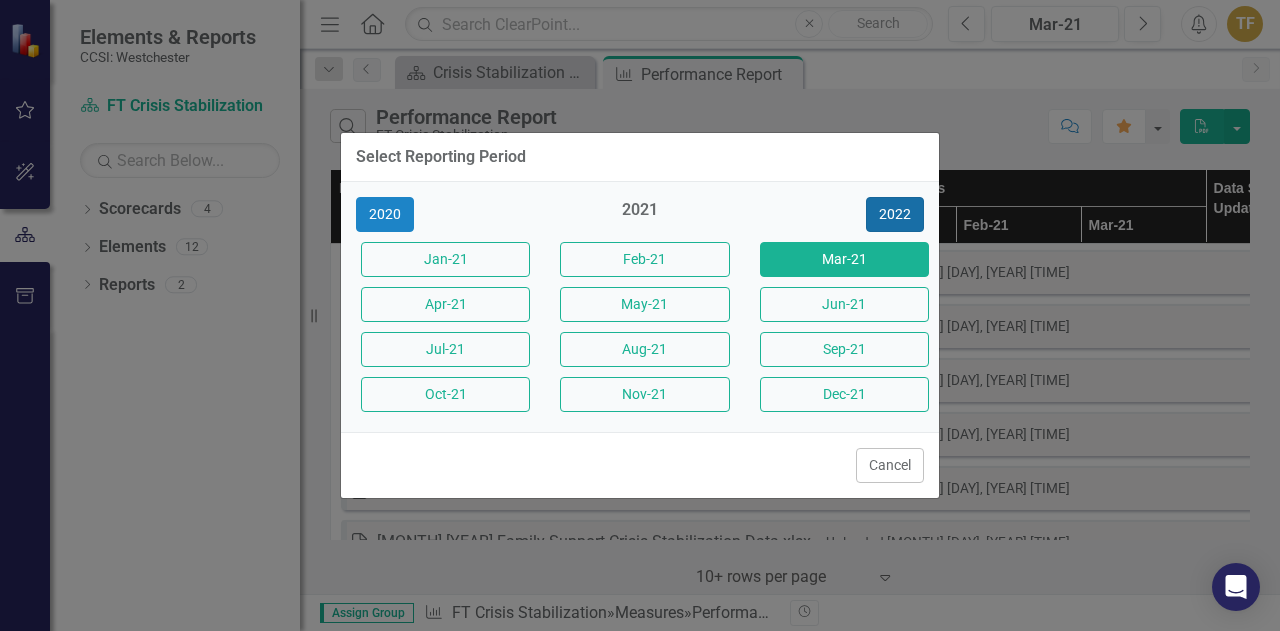 click on "2022" at bounding box center [895, 214] 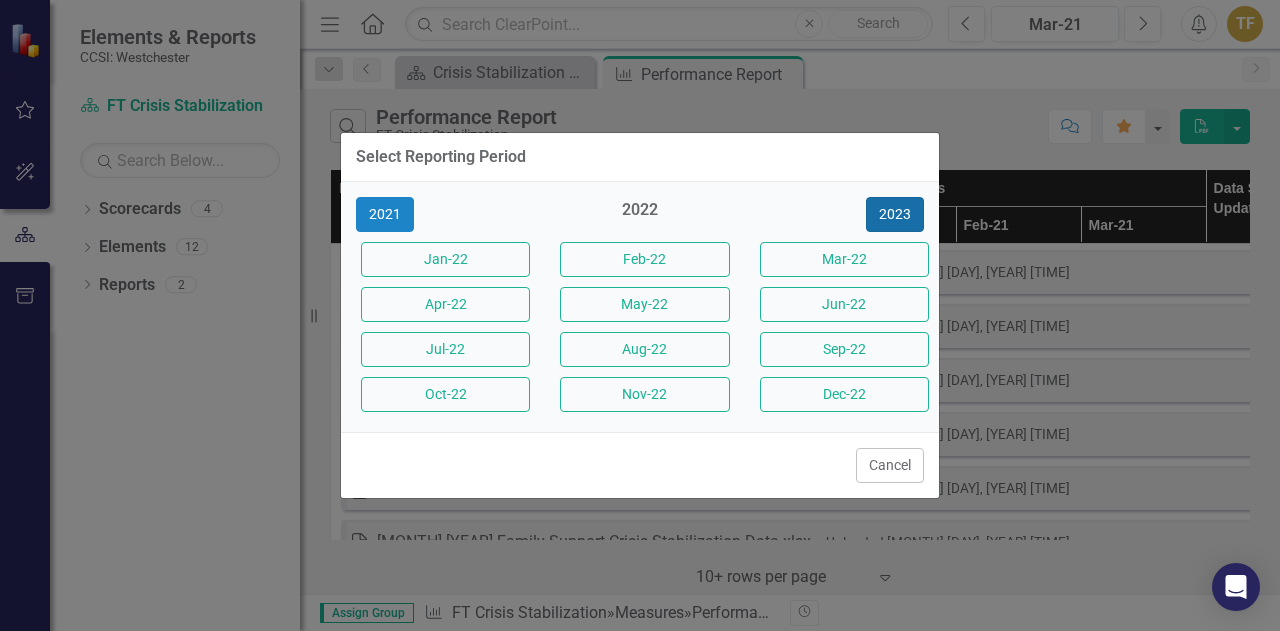 click on "2023" at bounding box center [895, 214] 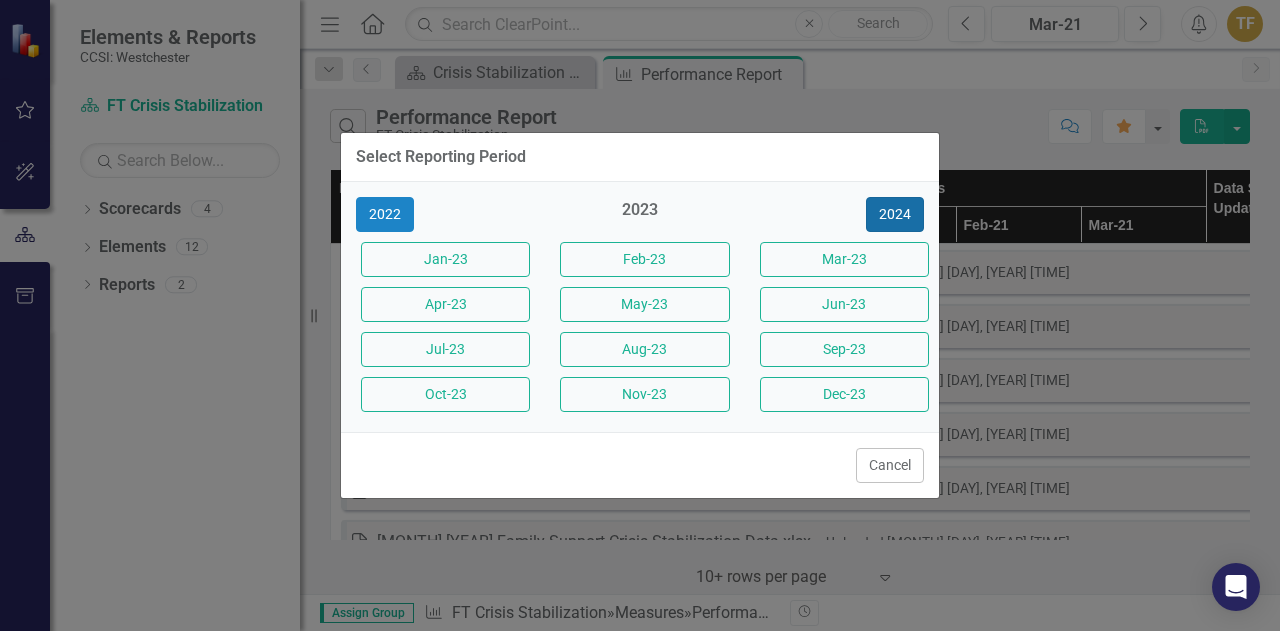 click on "2024" at bounding box center [895, 214] 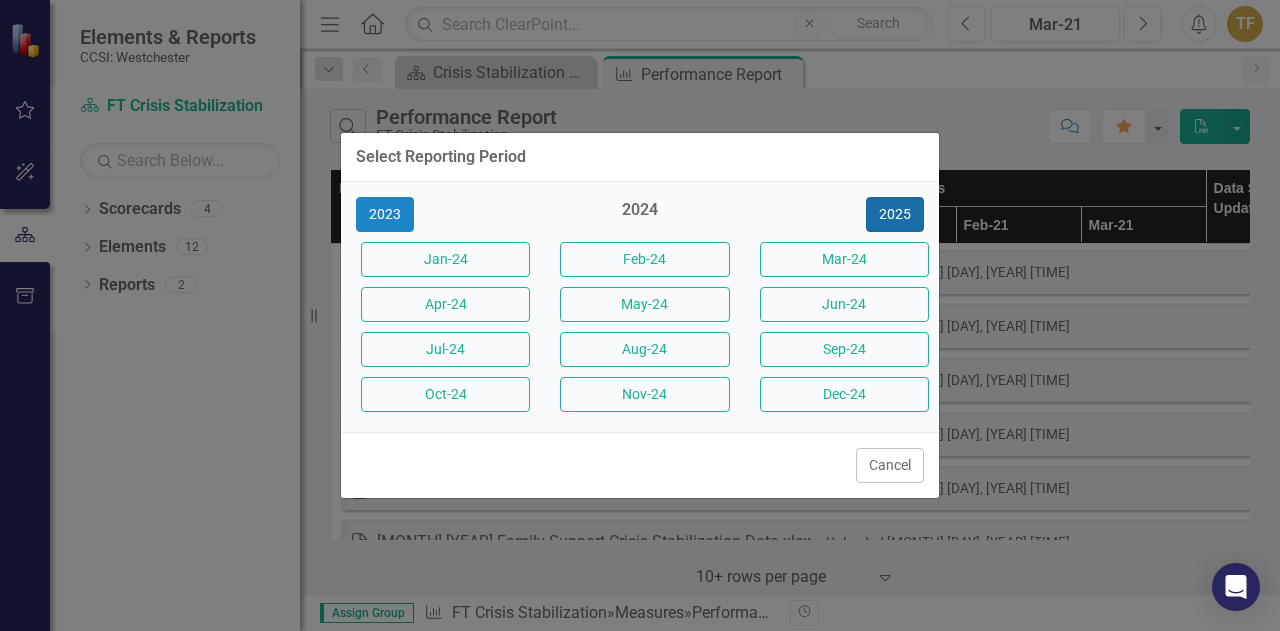 click on "2025" at bounding box center (895, 214) 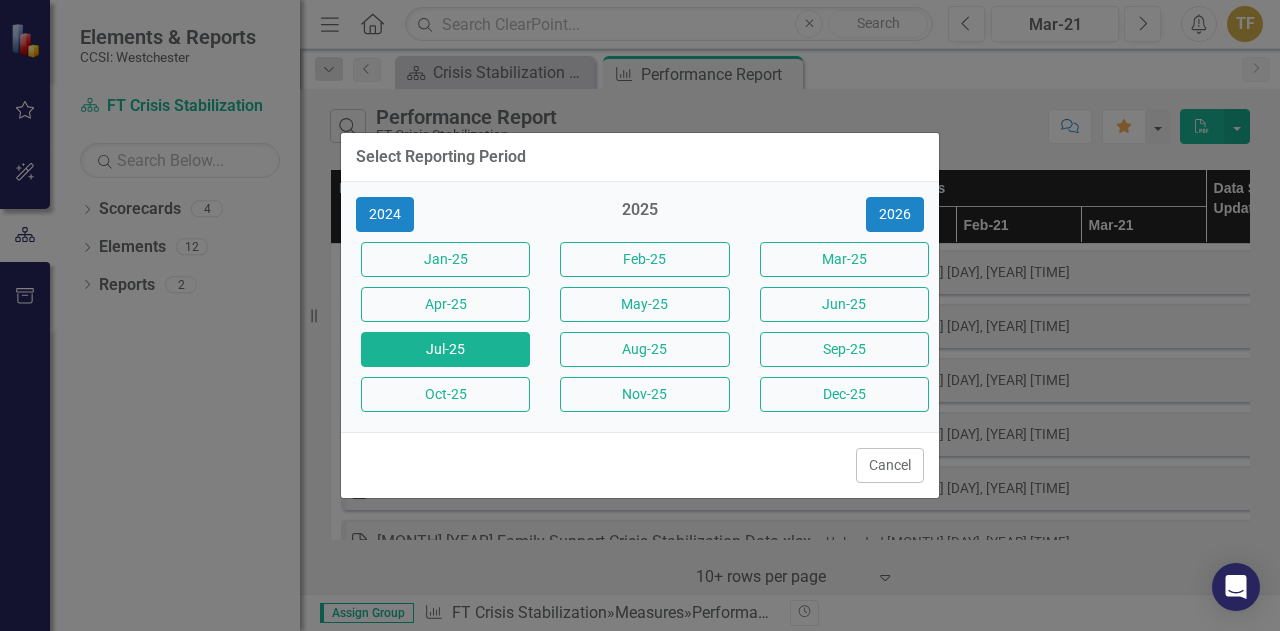 click on "Jul-25" at bounding box center [445, 349] 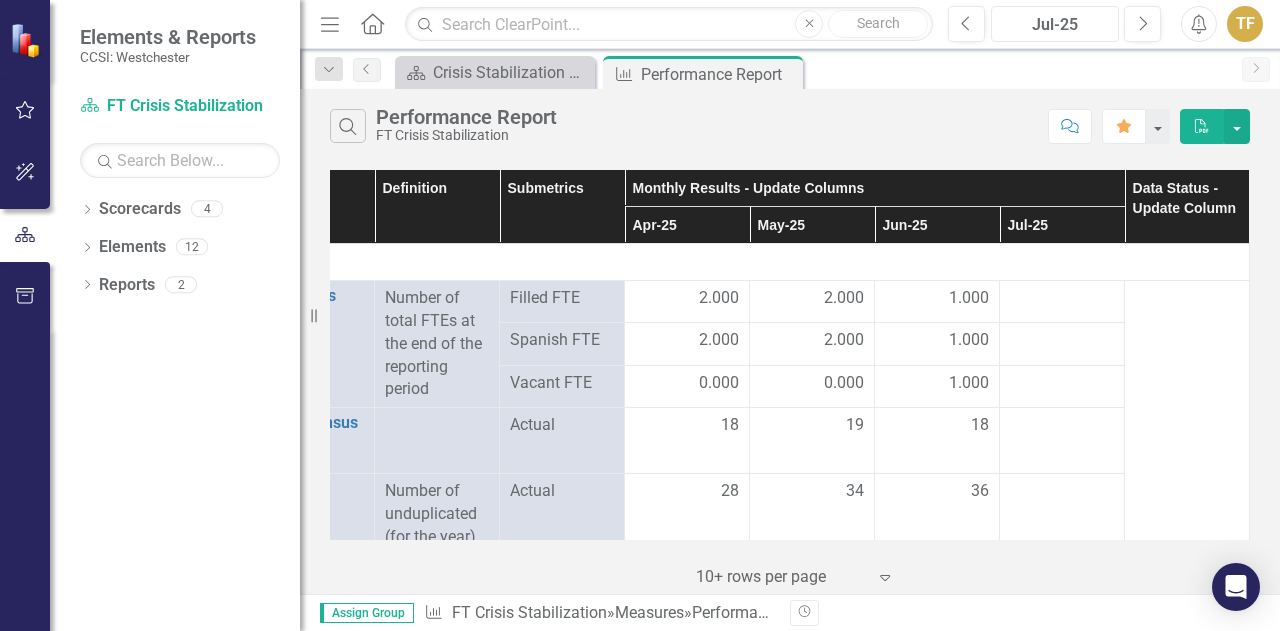 scroll, scrollTop: 0, scrollLeft: 95, axis: horizontal 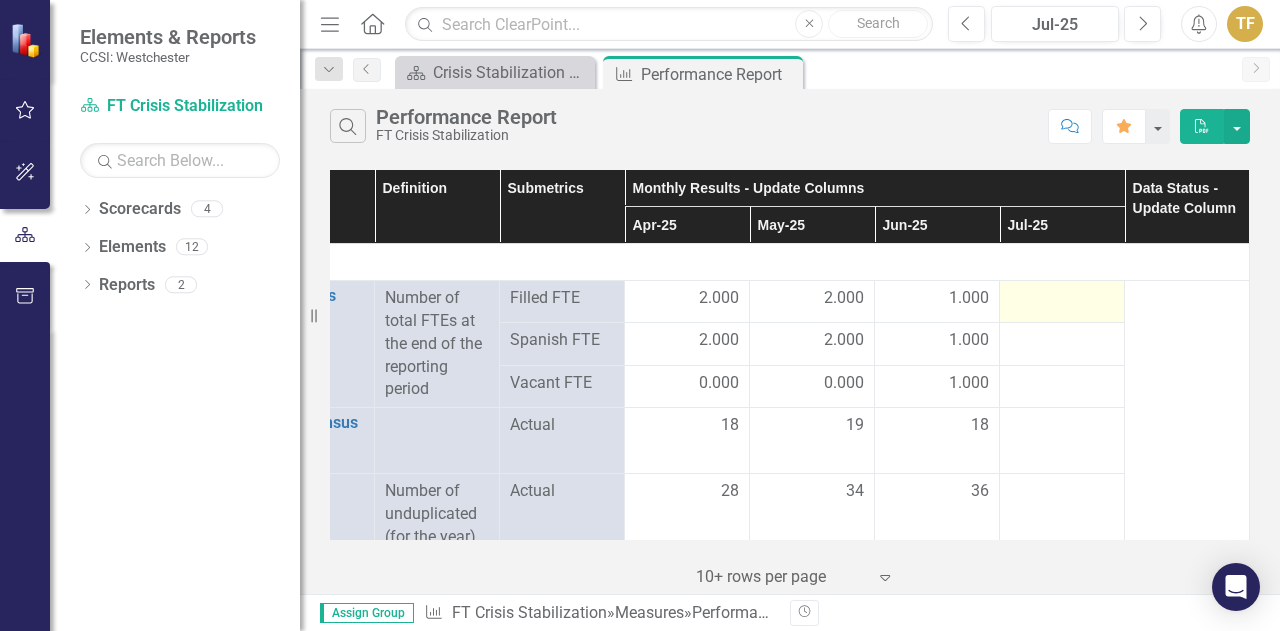 click at bounding box center [1062, 299] 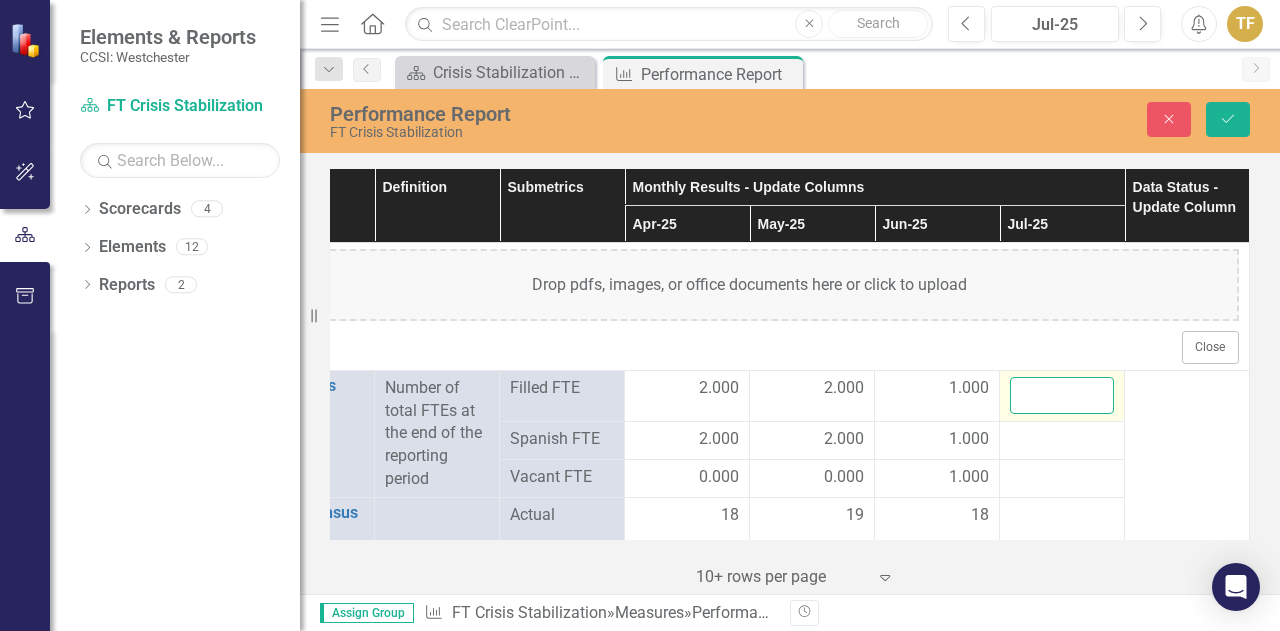 click at bounding box center (1062, 395) 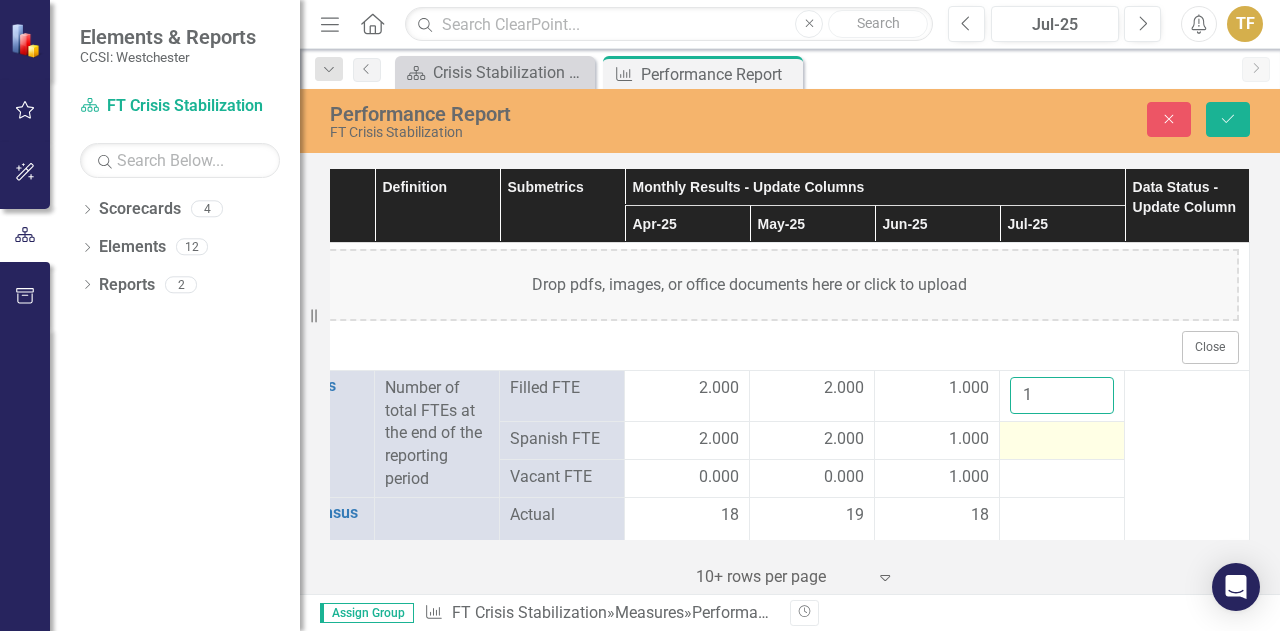 type on "1" 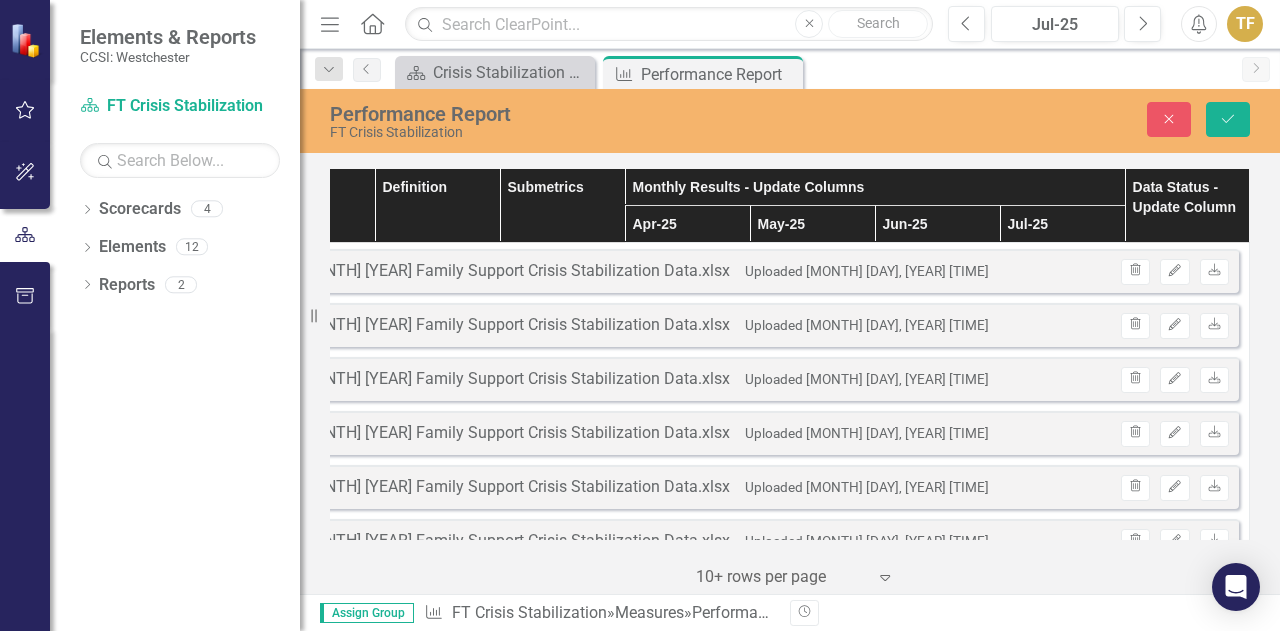 click on "Excel [MONTH] [YEAR] Family Support Crisis Stabilization Data.xlsx Uploaded [MONTH] [DAY], [YEAR] [TIME] Trash Edit Download" at bounding box center (749, 433) 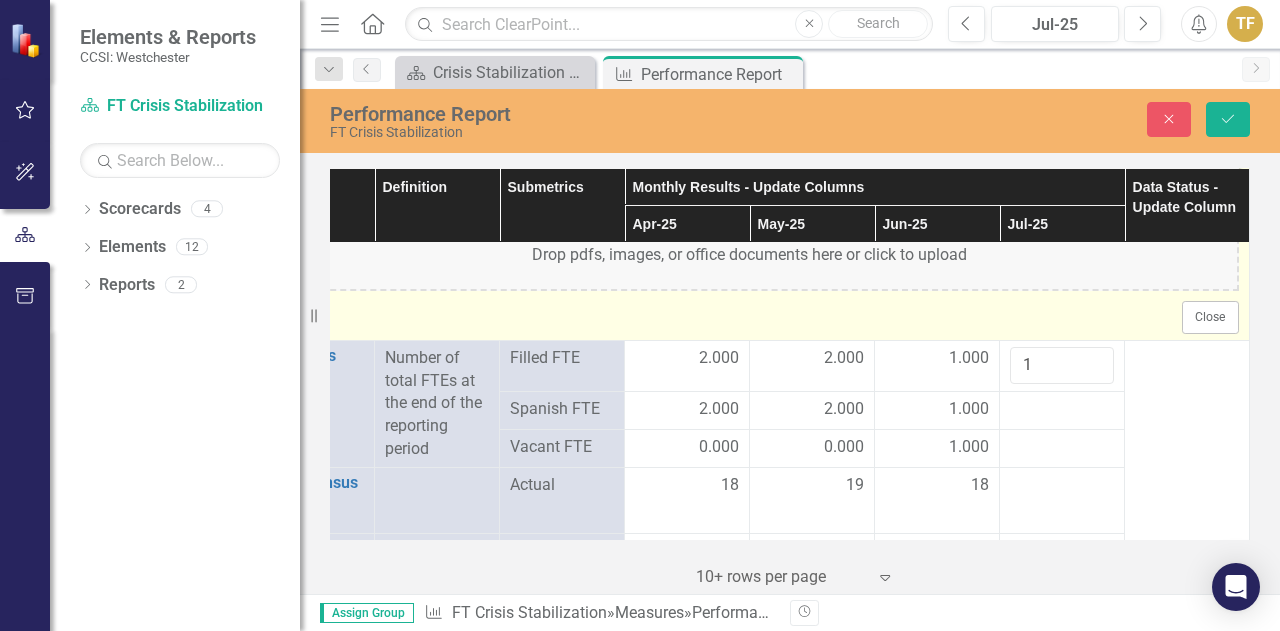 scroll, scrollTop: 3000, scrollLeft: 95, axis: both 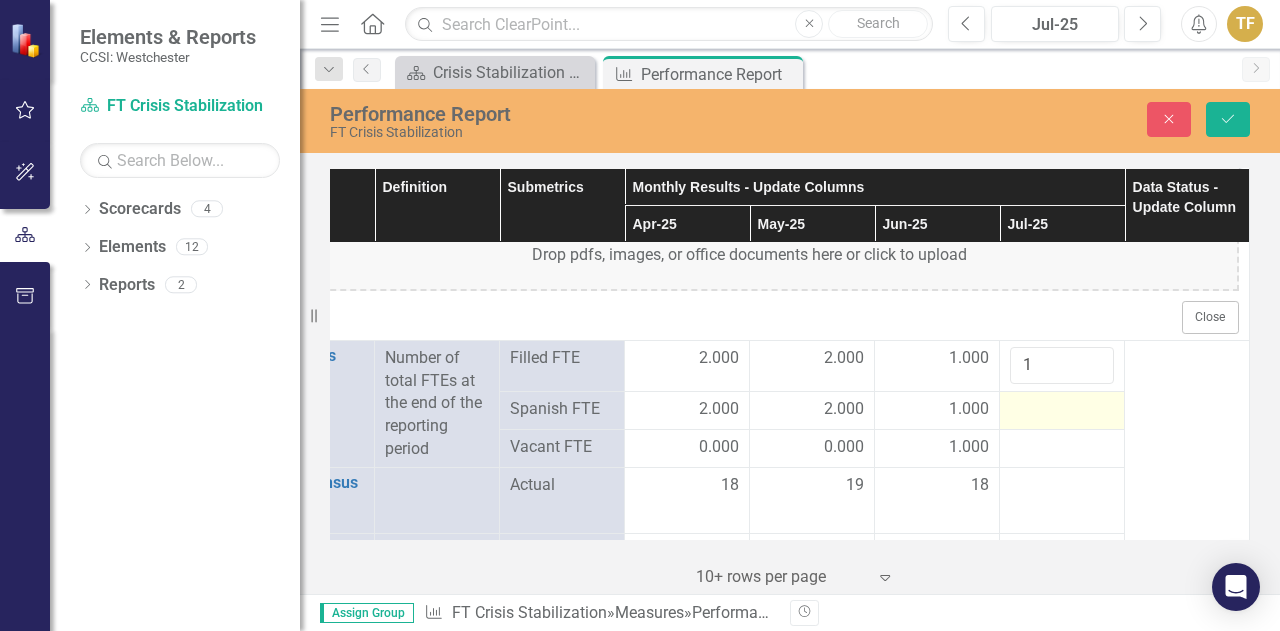 click at bounding box center [1062, 410] 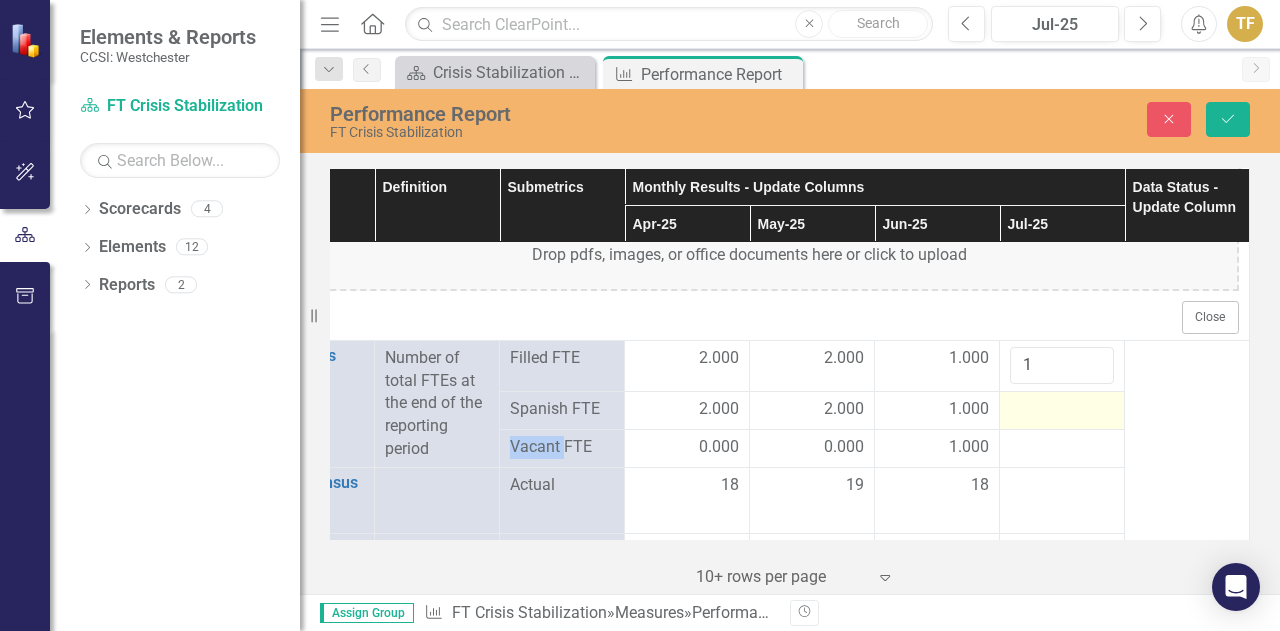 click at bounding box center (1062, 410) 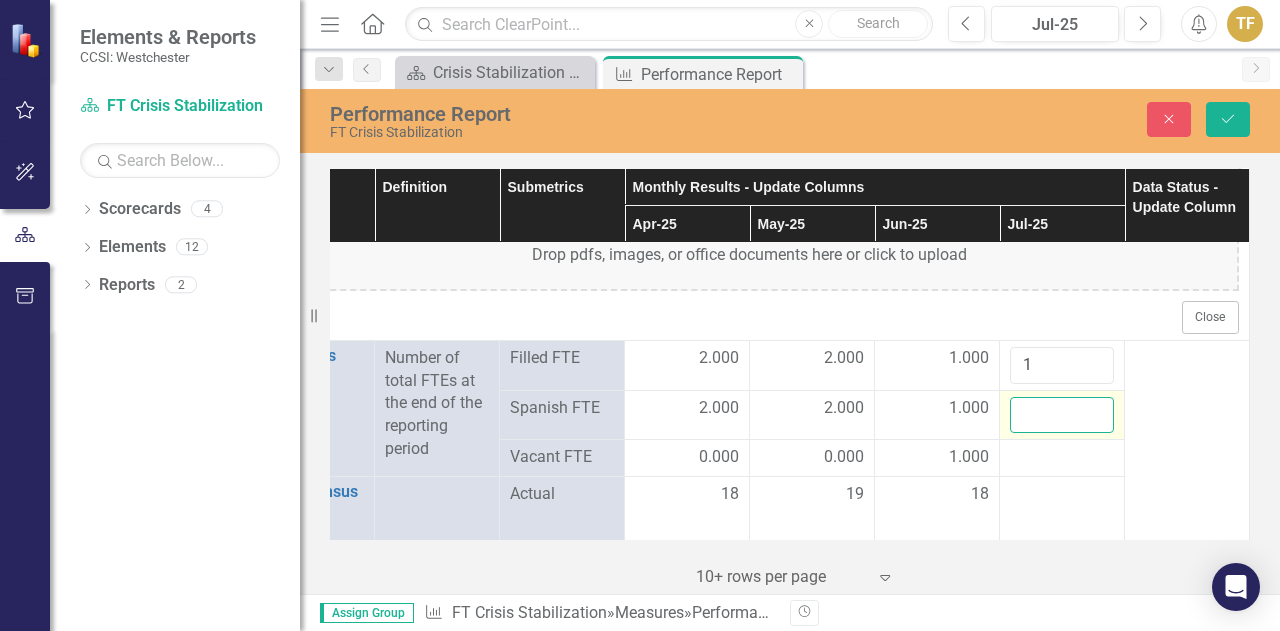 click at bounding box center (1062, 415) 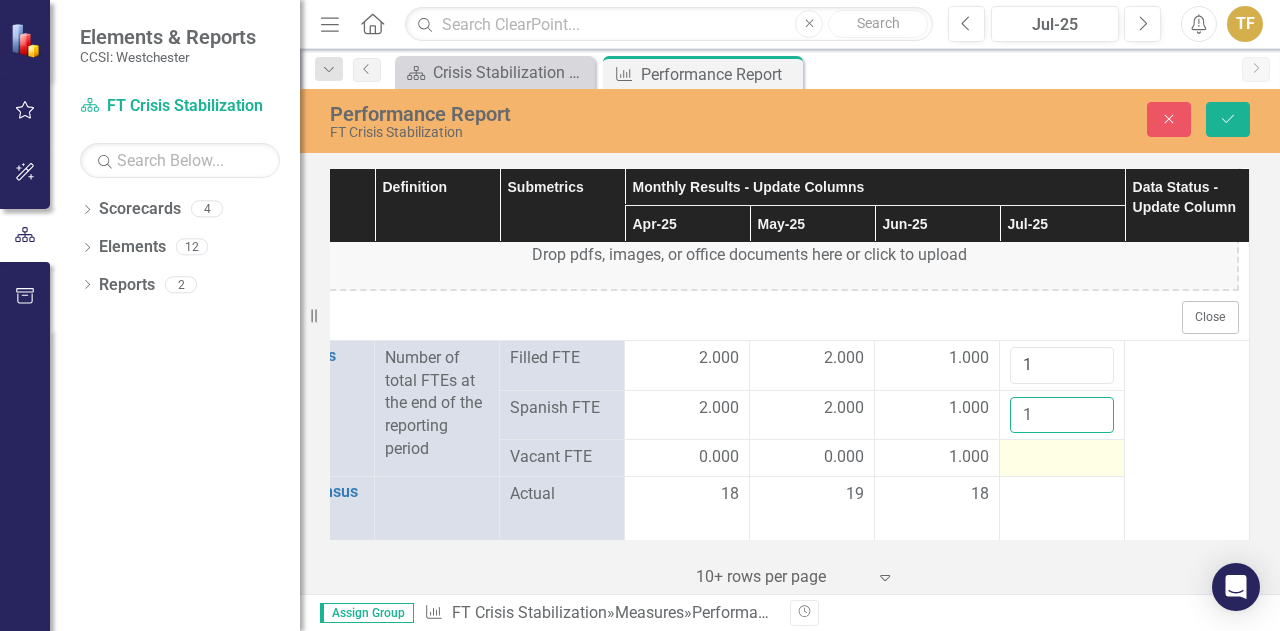 type on "1" 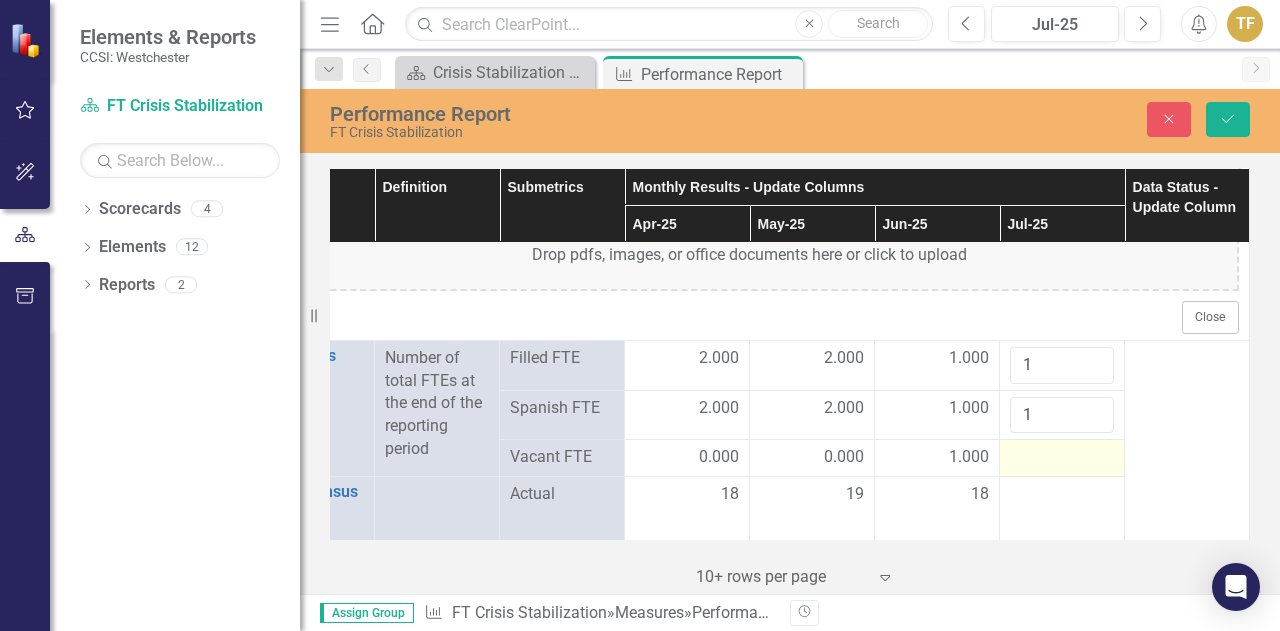 click at bounding box center [1062, 458] 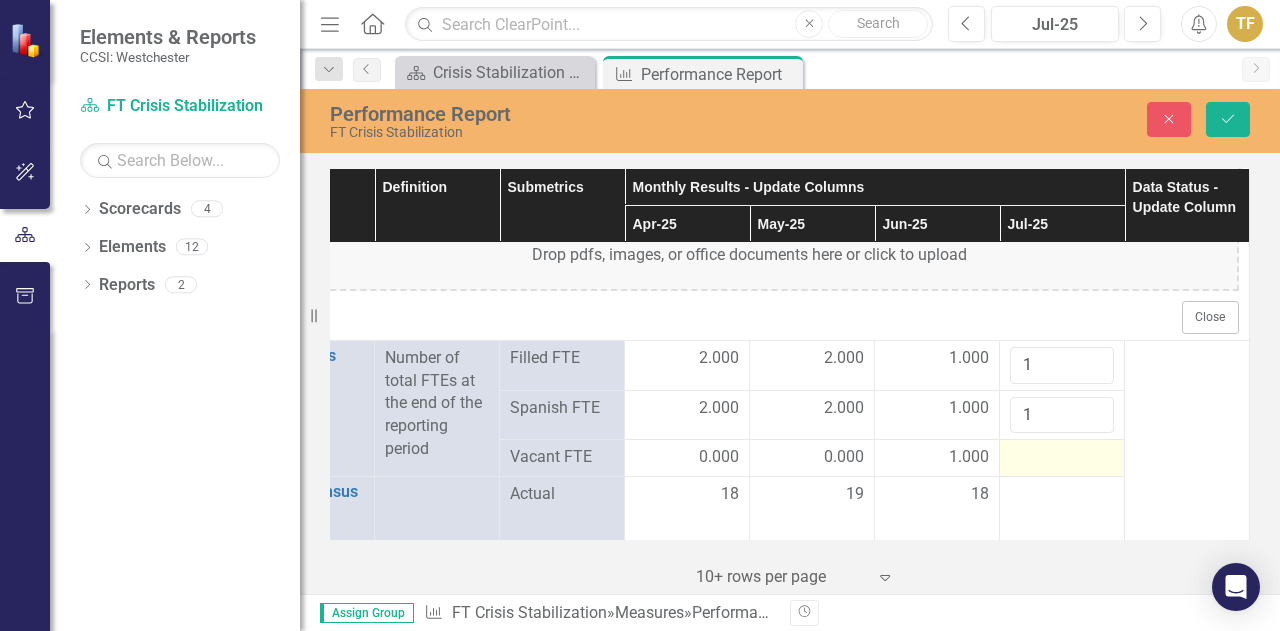click at bounding box center [1062, 458] 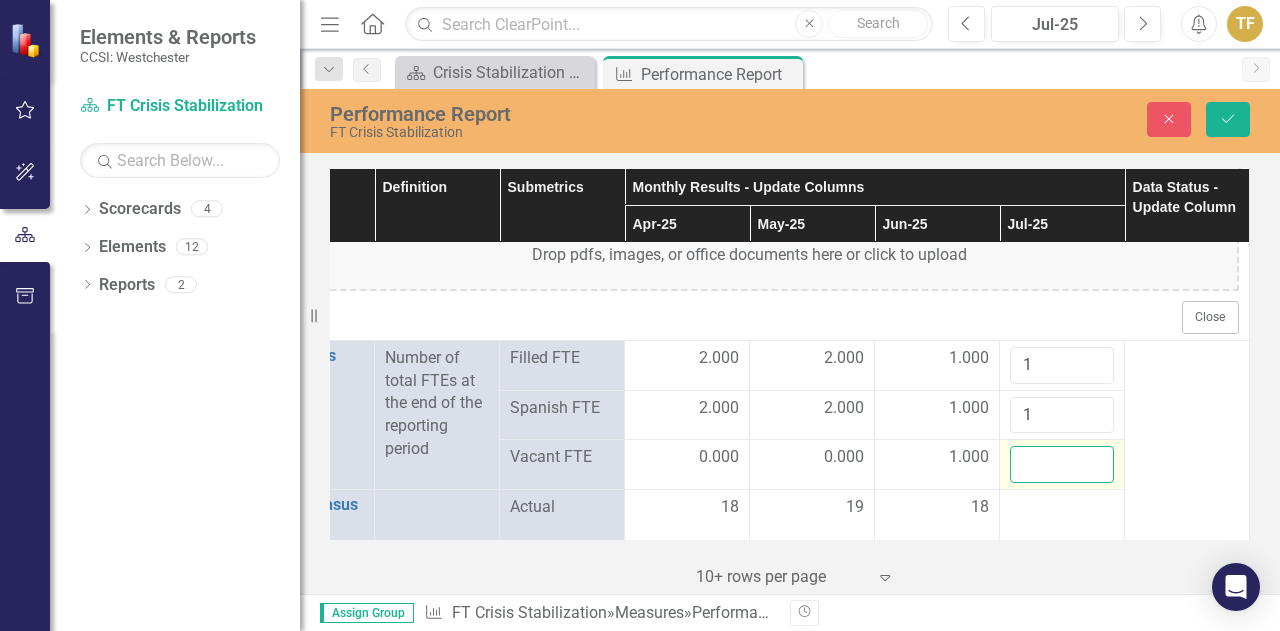 click at bounding box center (1062, 464) 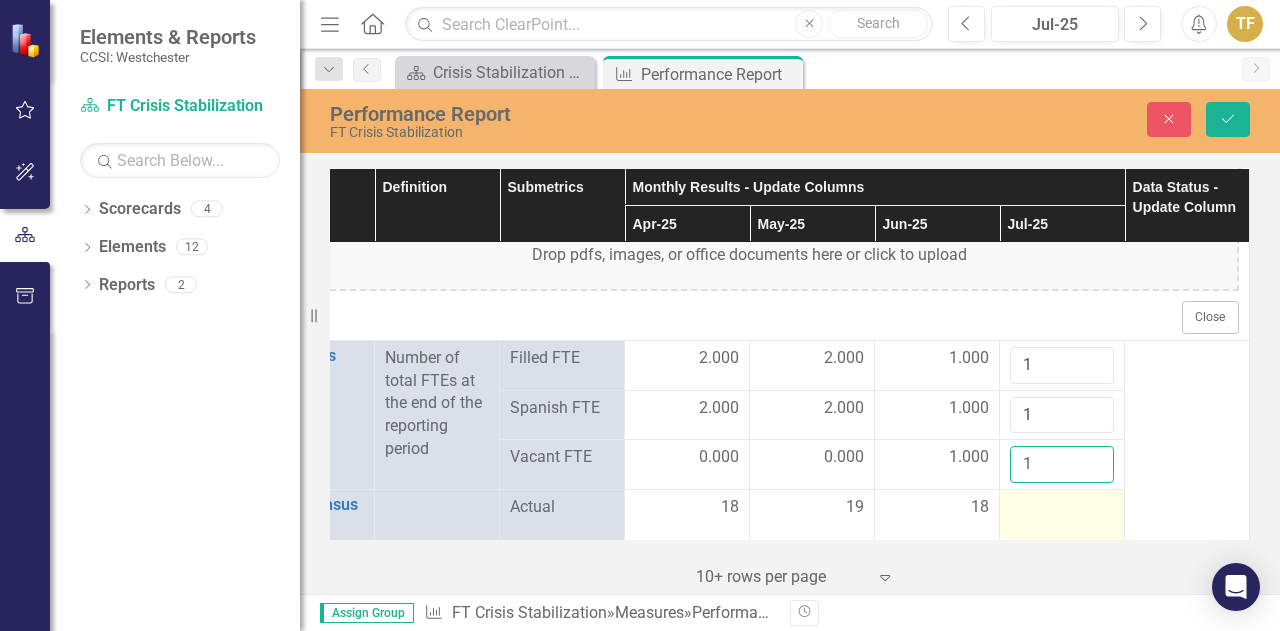 type on "1" 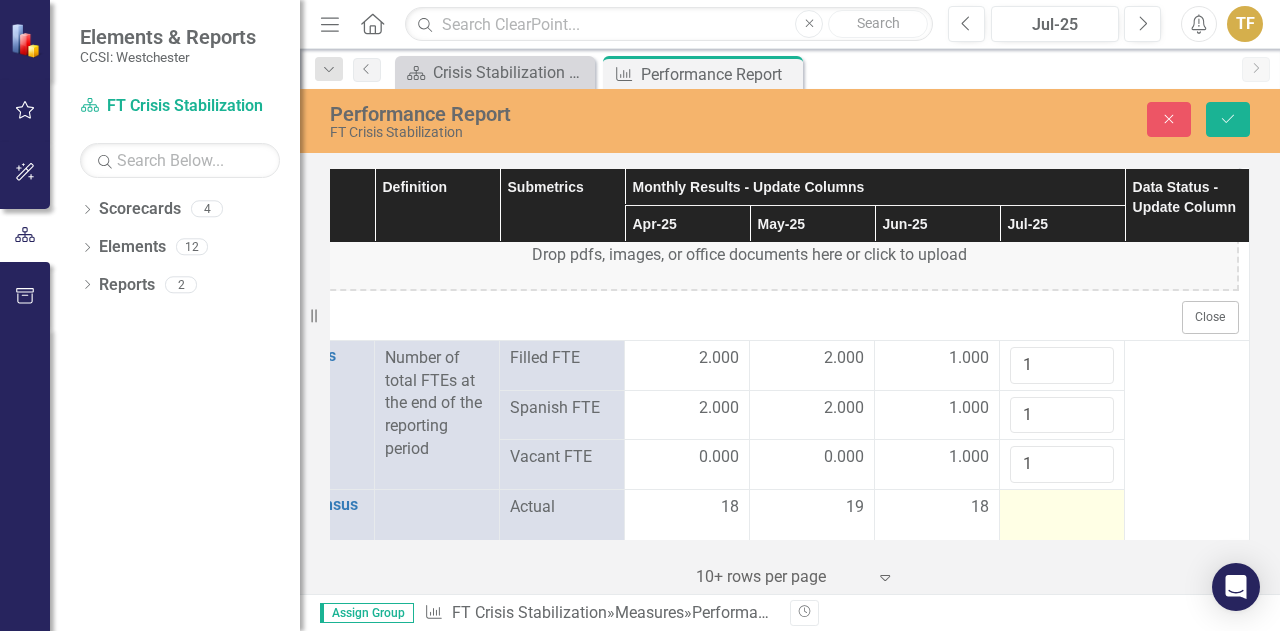 click at bounding box center (1062, 508) 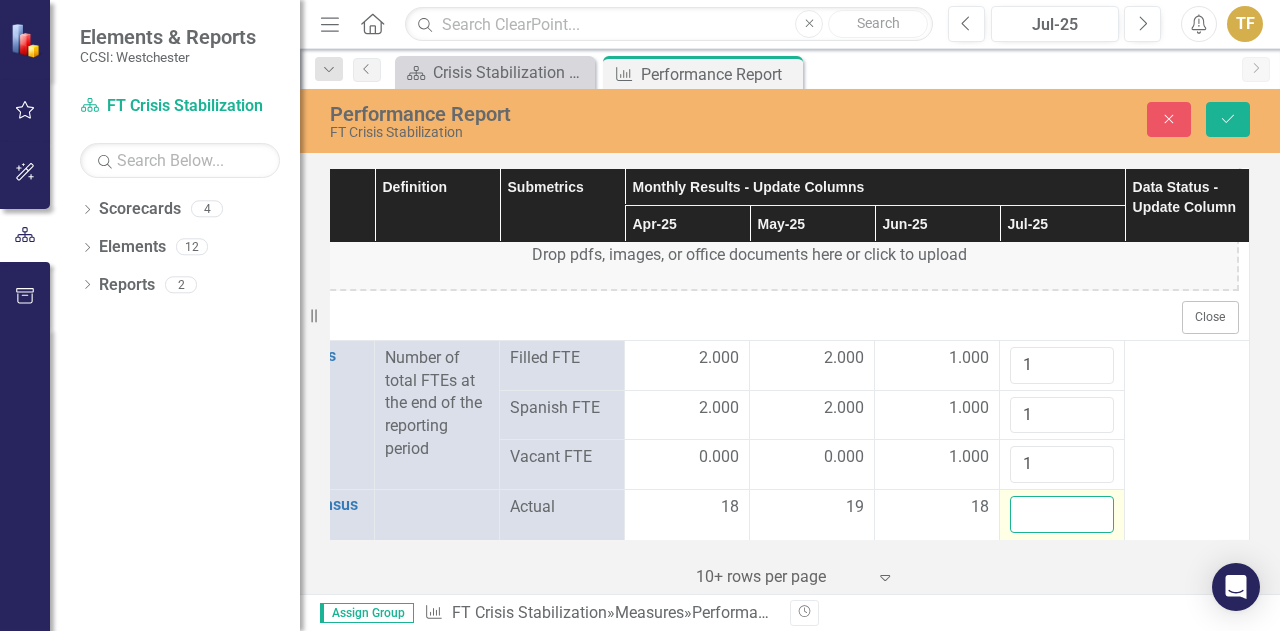 click at bounding box center (1062, 514) 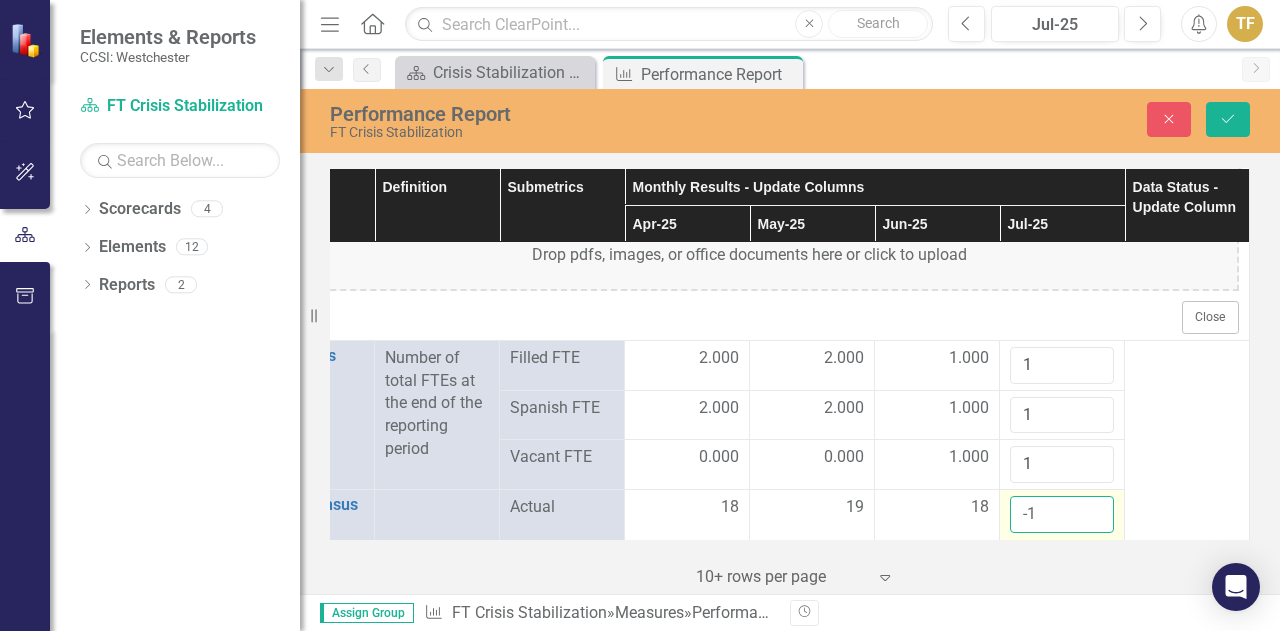 type on "-2" 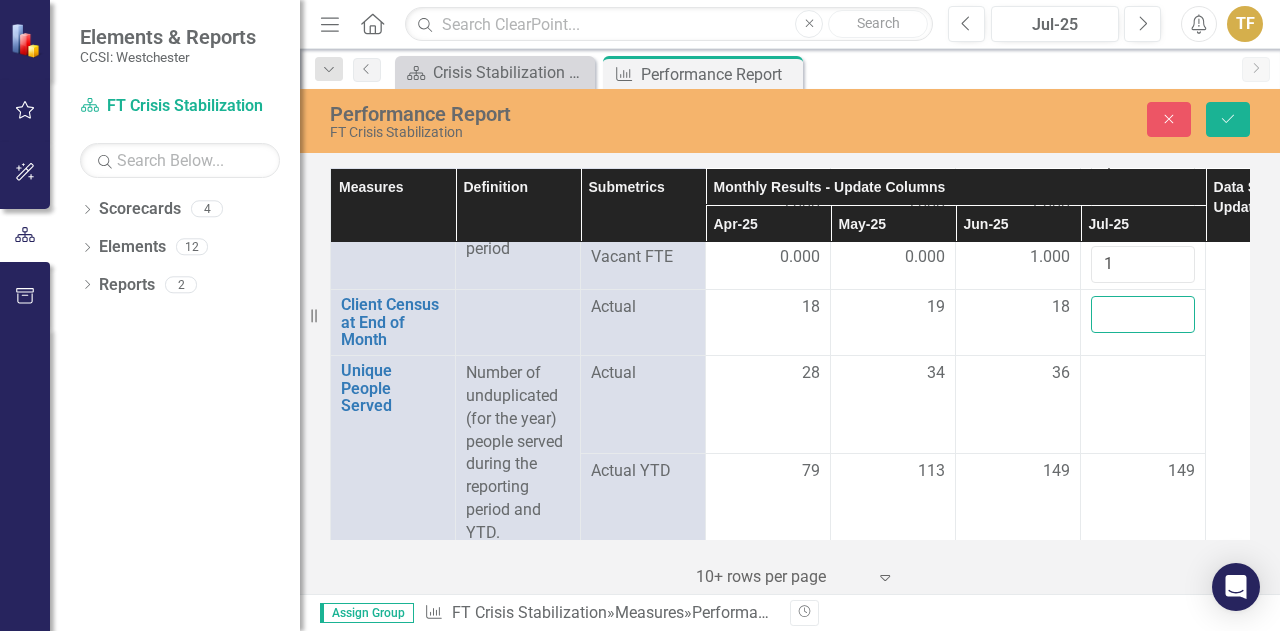 scroll, scrollTop: 3200, scrollLeft: 95, axis: both 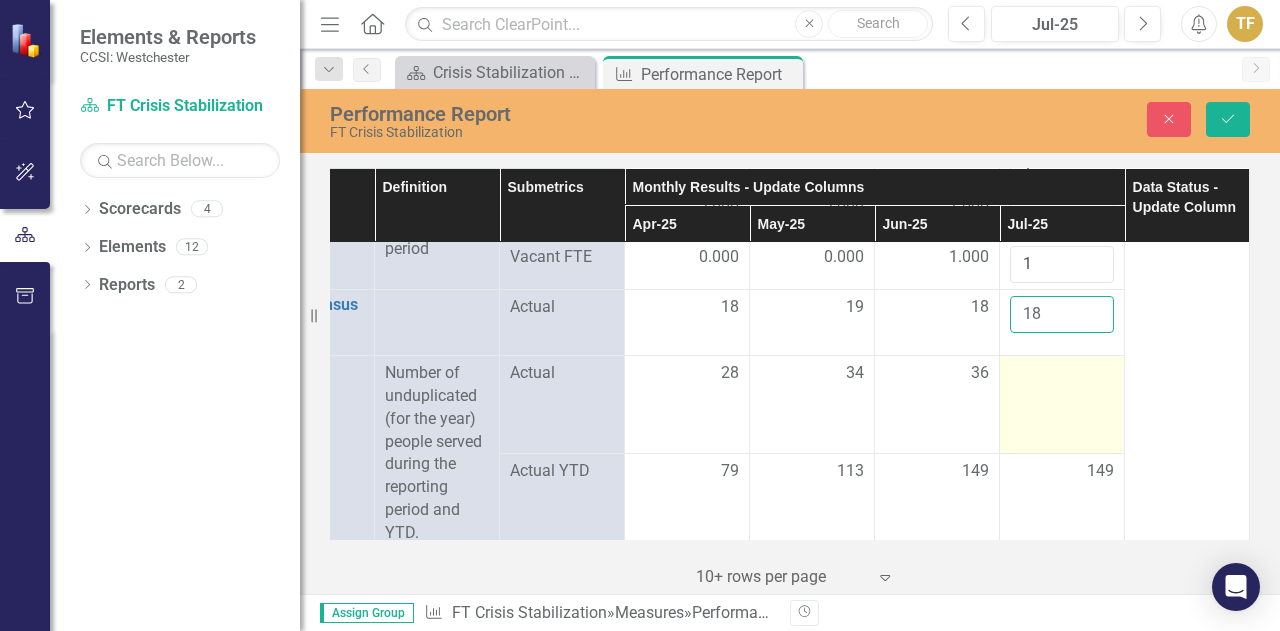 type on "18" 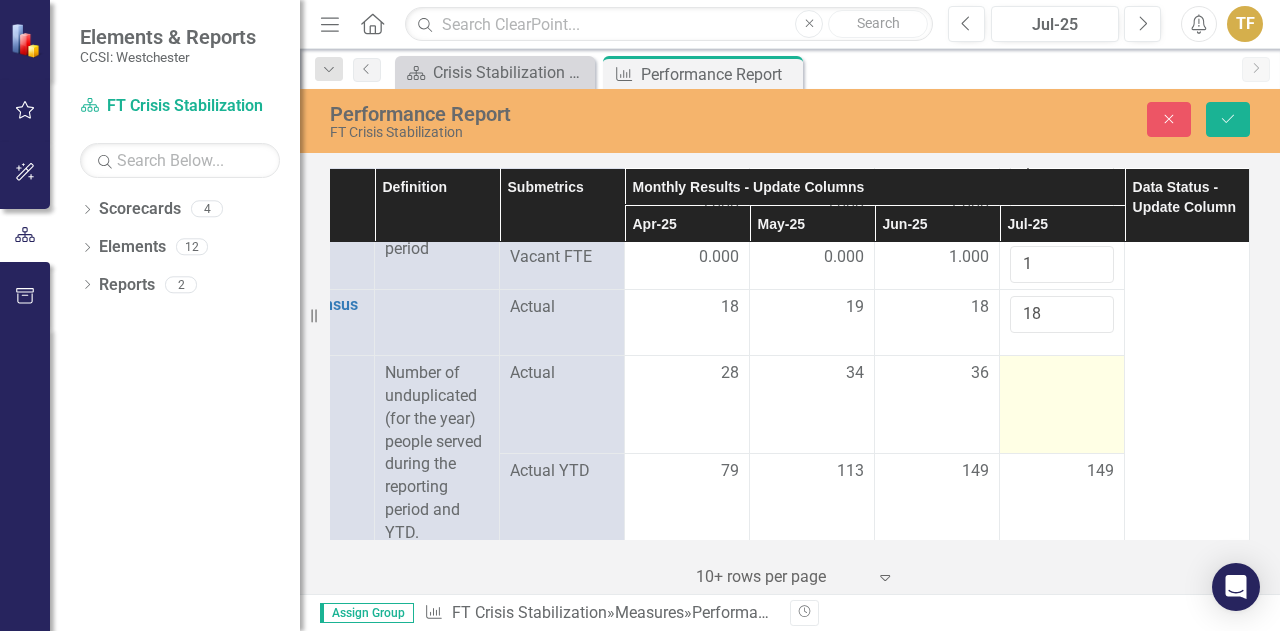 click at bounding box center [1062, 405] 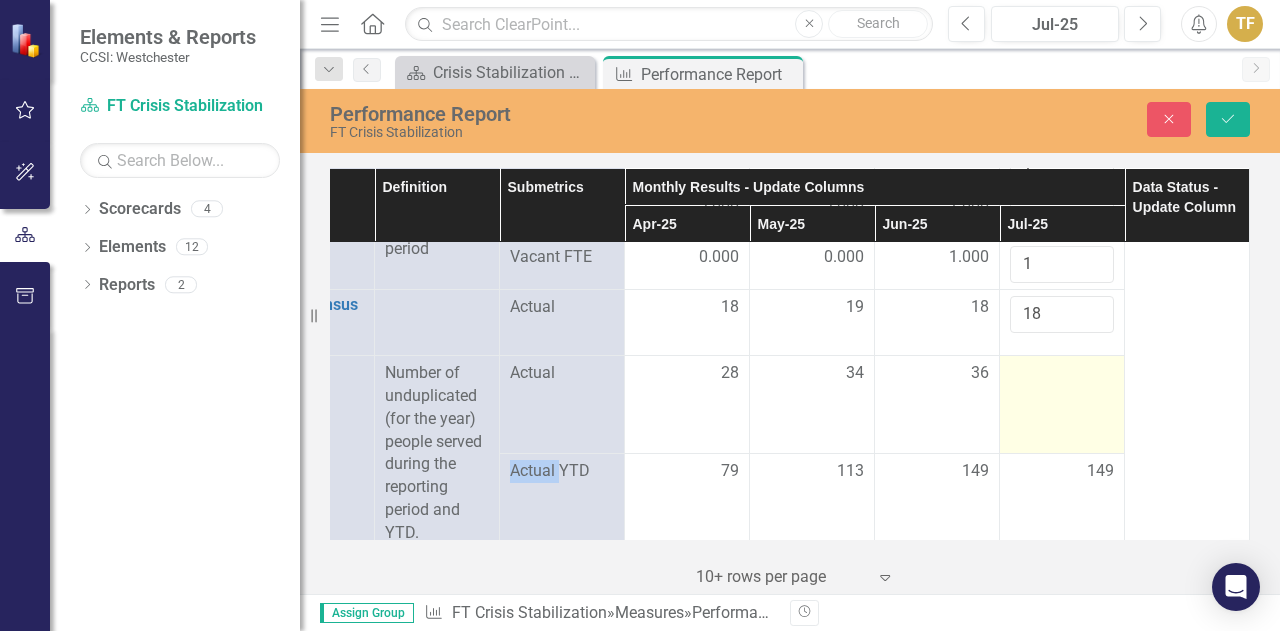 click at bounding box center [1062, 405] 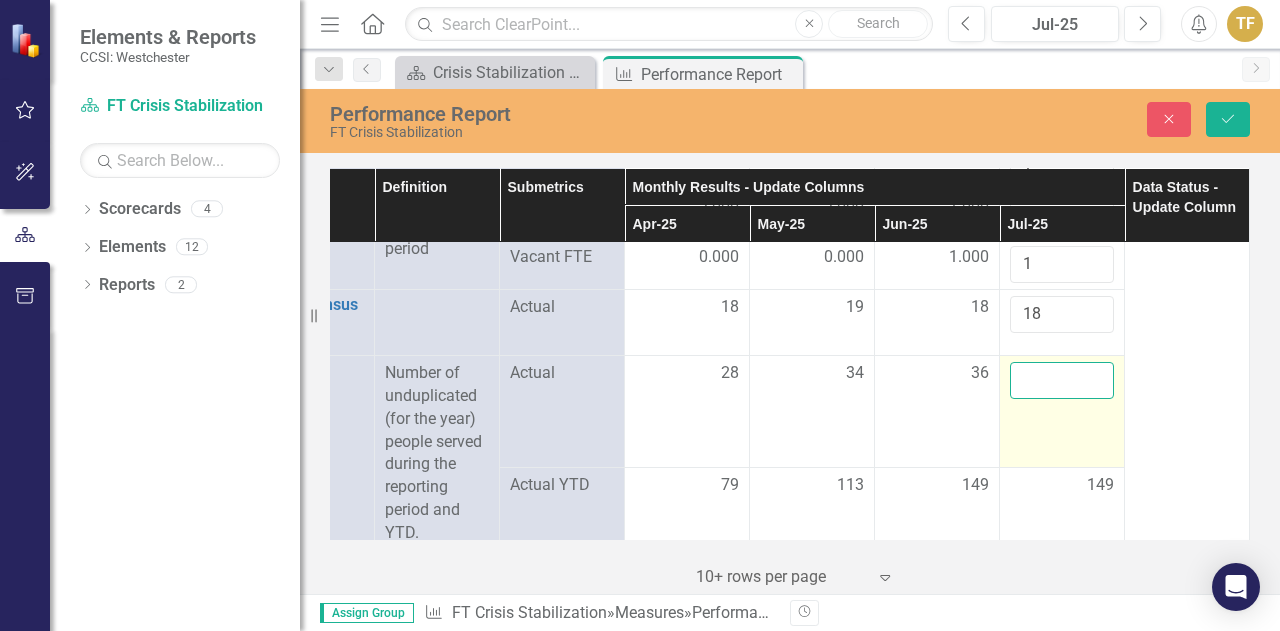 click at bounding box center [1062, 380] 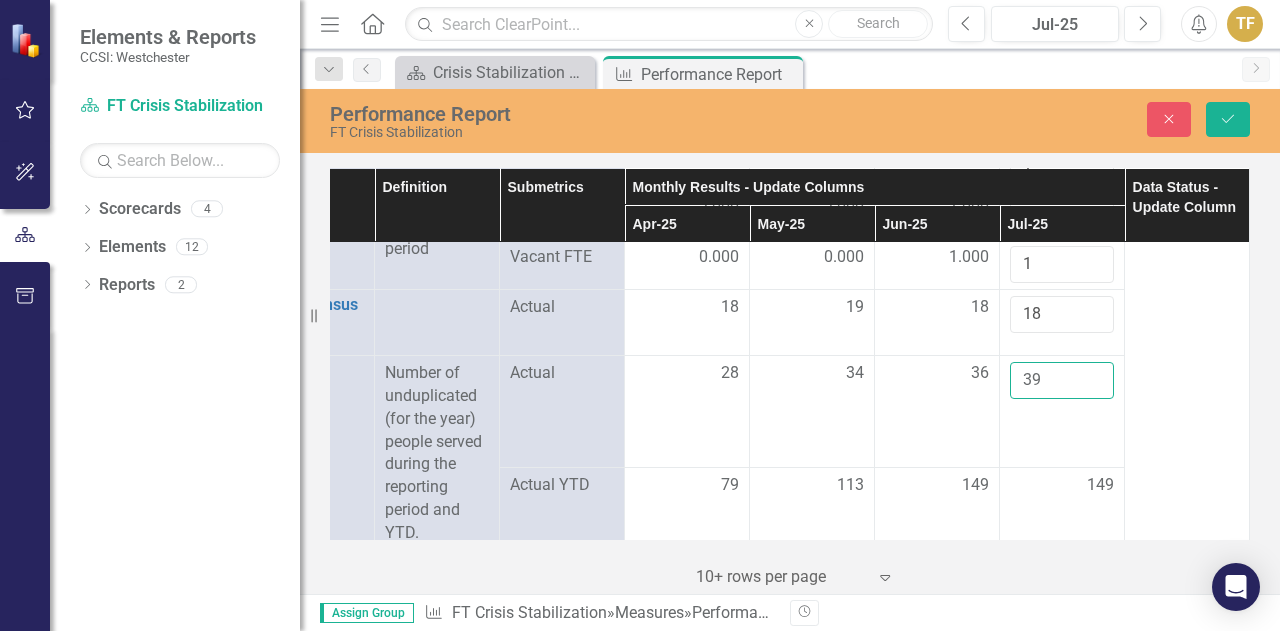 type on "39" 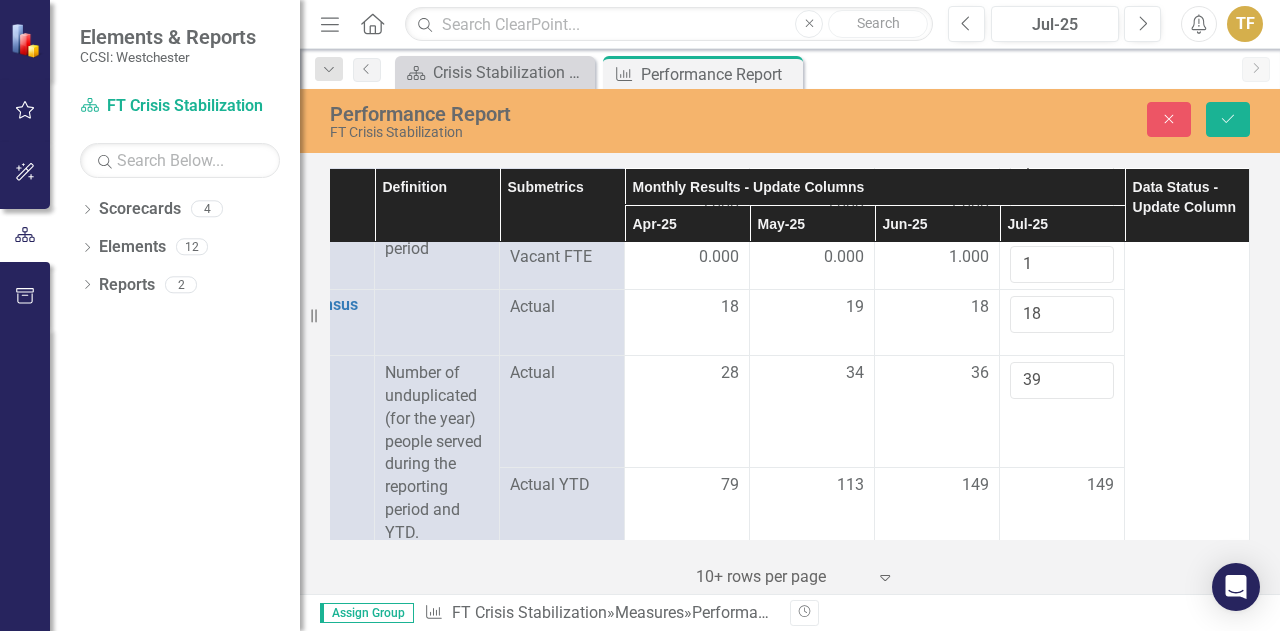 click on "149" at bounding box center [1062, 485] 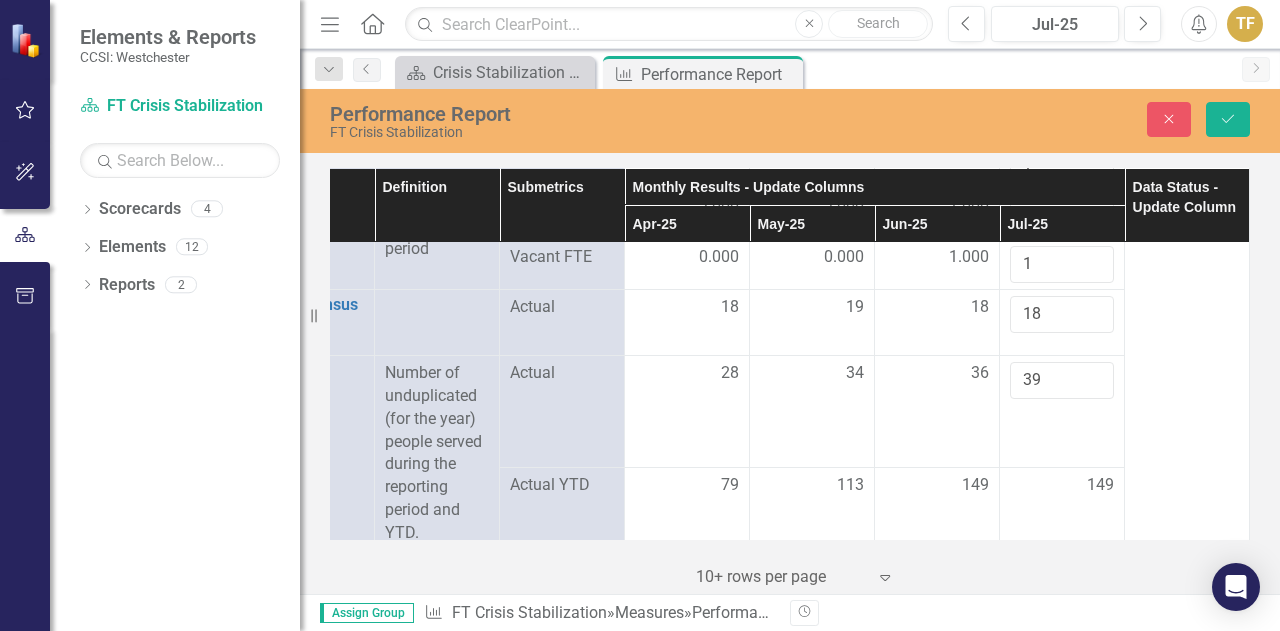 scroll, scrollTop: 3300, scrollLeft: 95, axis: both 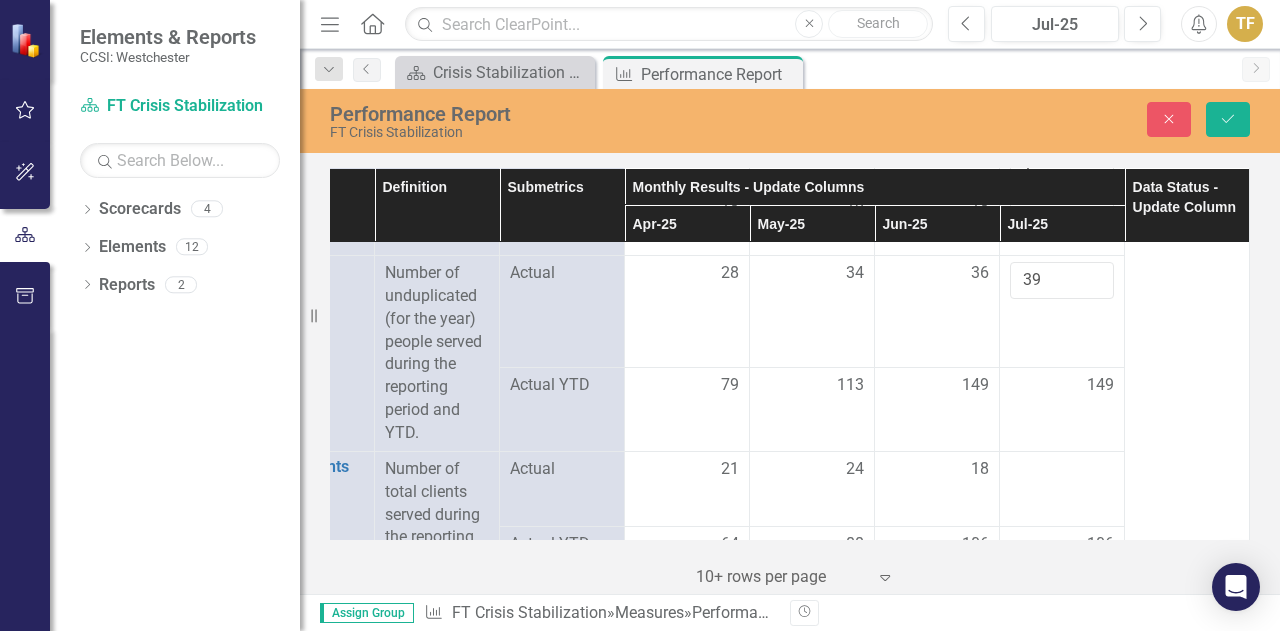 click on "149" at bounding box center [1062, 385] 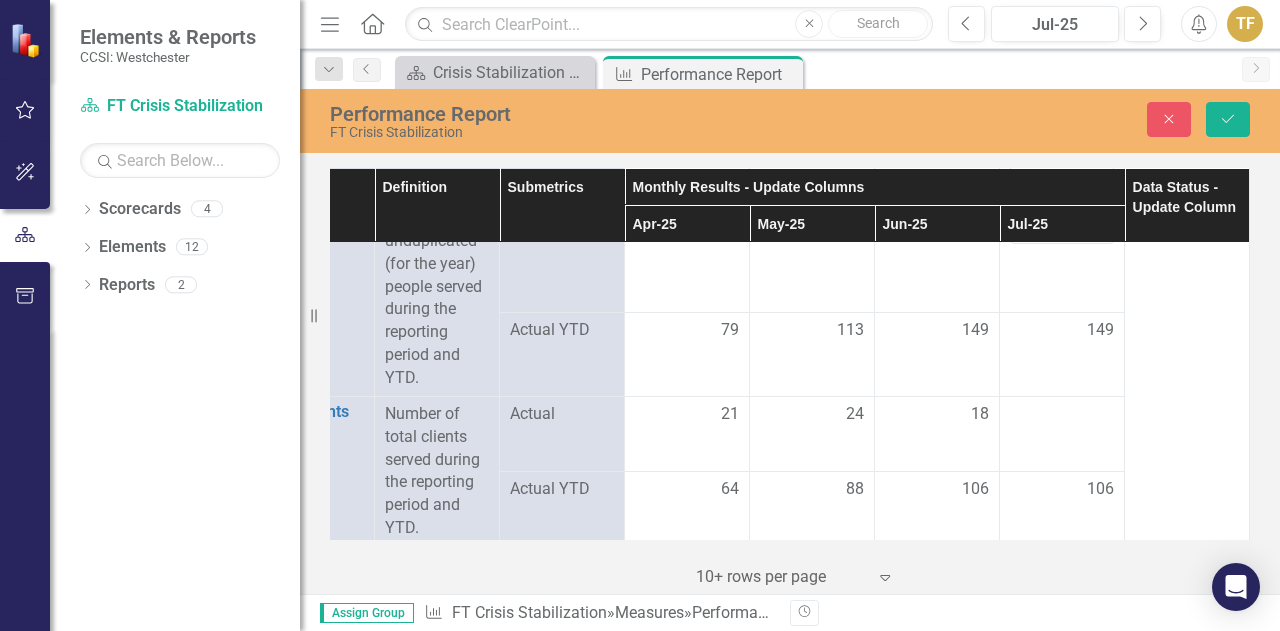 scroll, scrollTop: 3400, scrollLeft: 95, axis: both 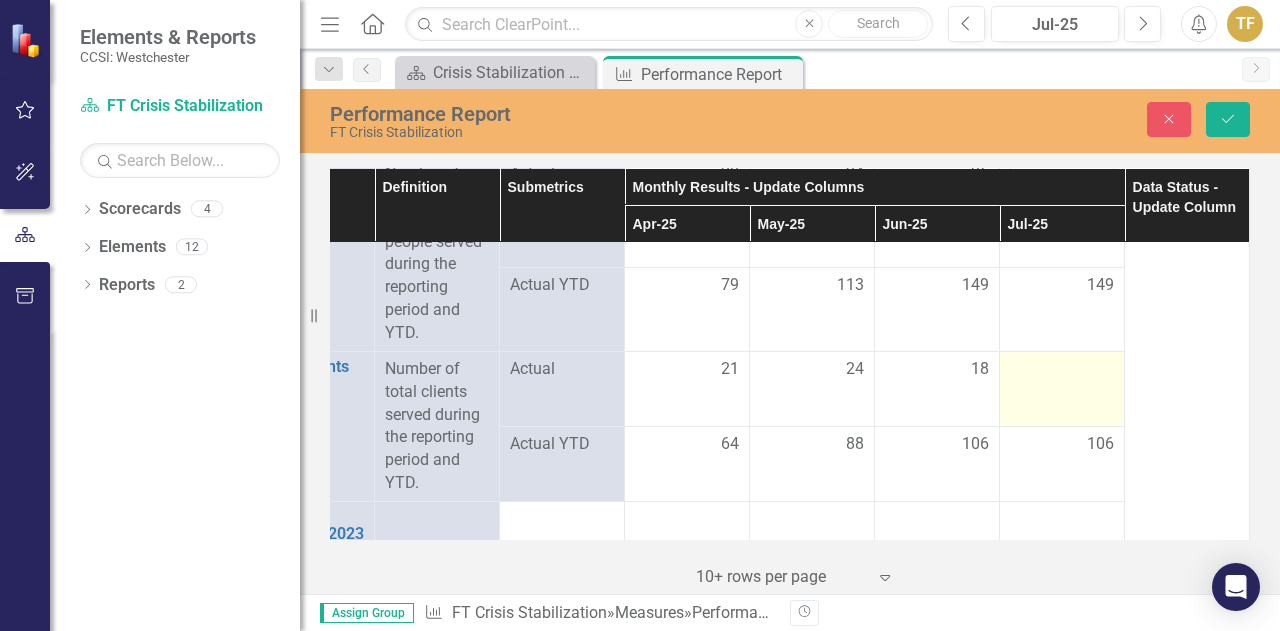 click at bounding box center (1062, 388) 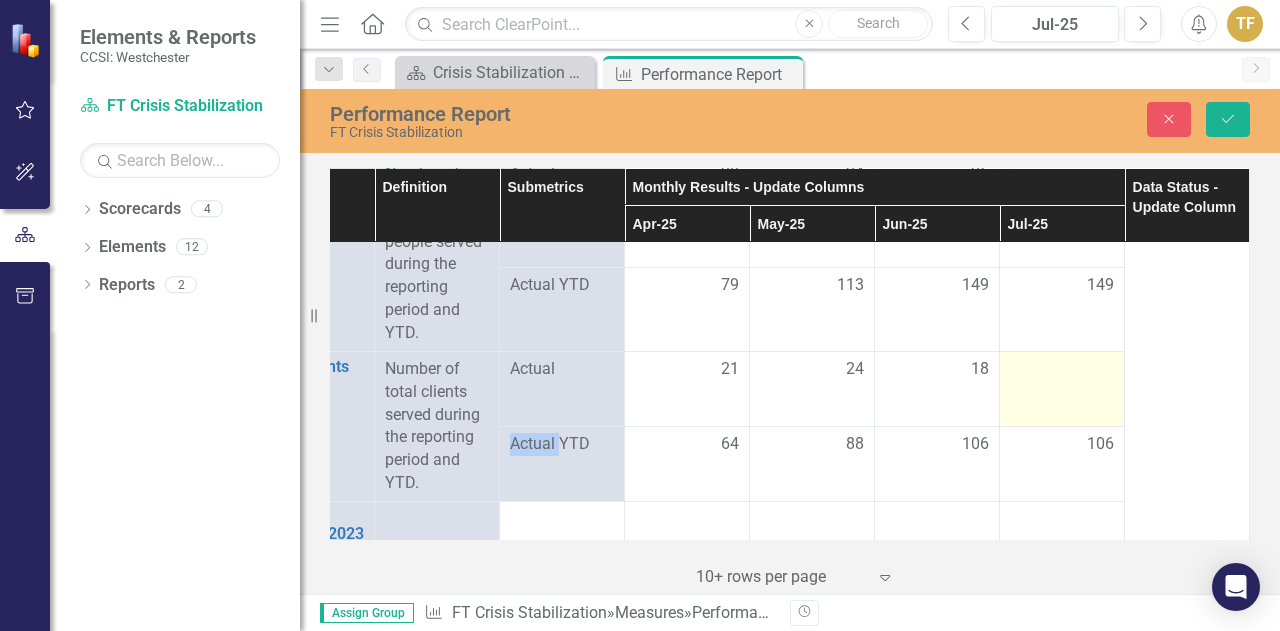 click at bounding box center [1062, 388] 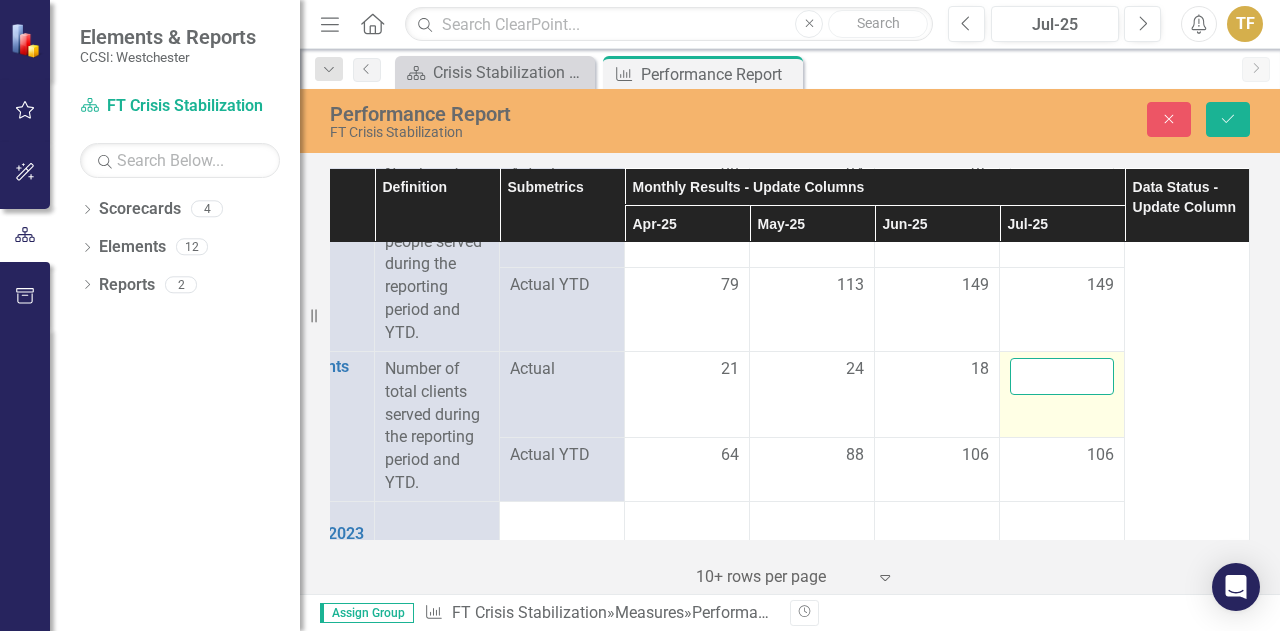 click at bounding box center (1062, 376) 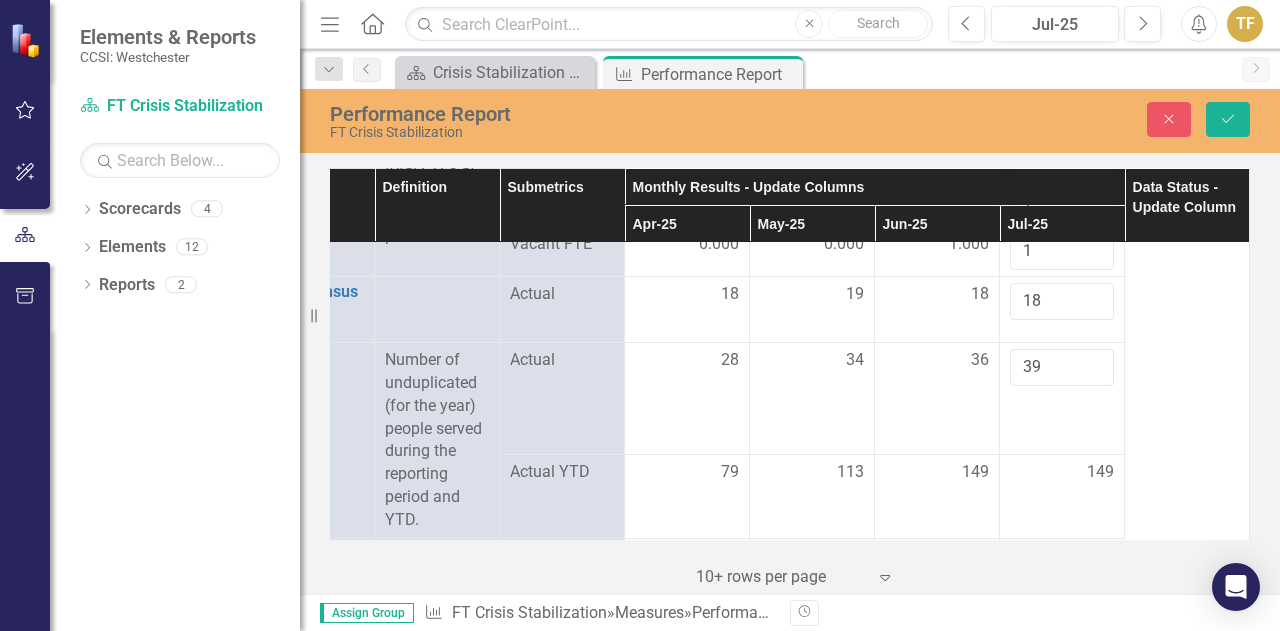 scroll, scrollTop: 3200, scrollLeft: 95, axis: both 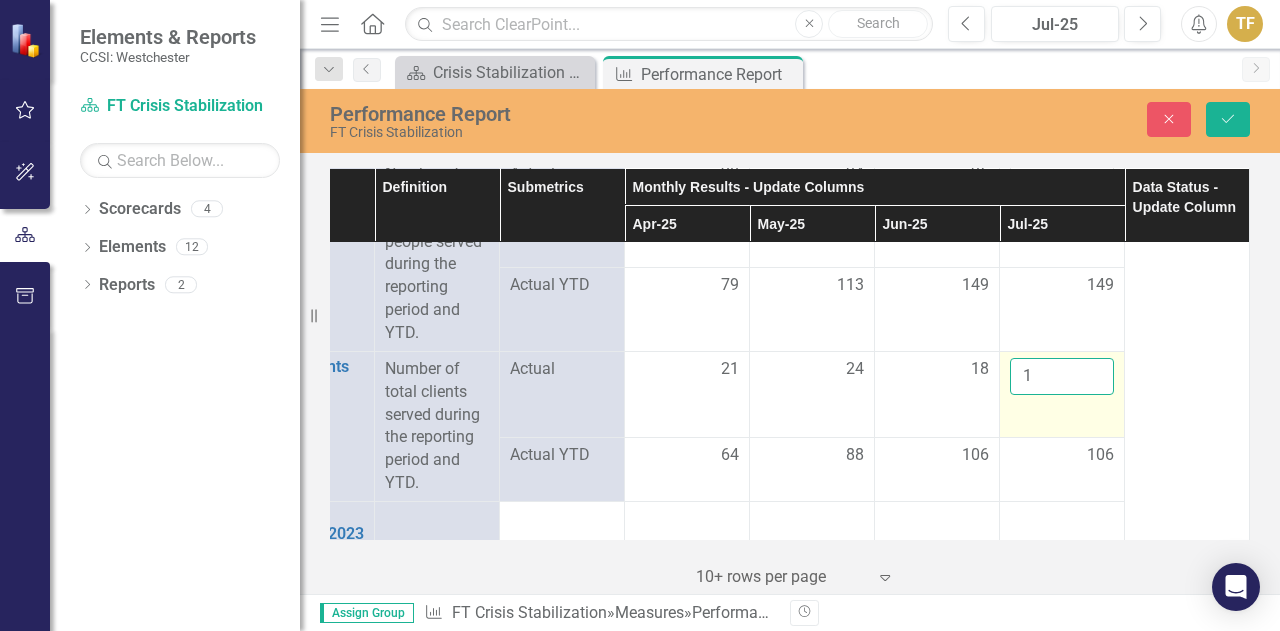 drag, startPoint x: 1022, startPoint y: 375, endPoint x: 1011, endPoint y: 374, distance: 11.045361 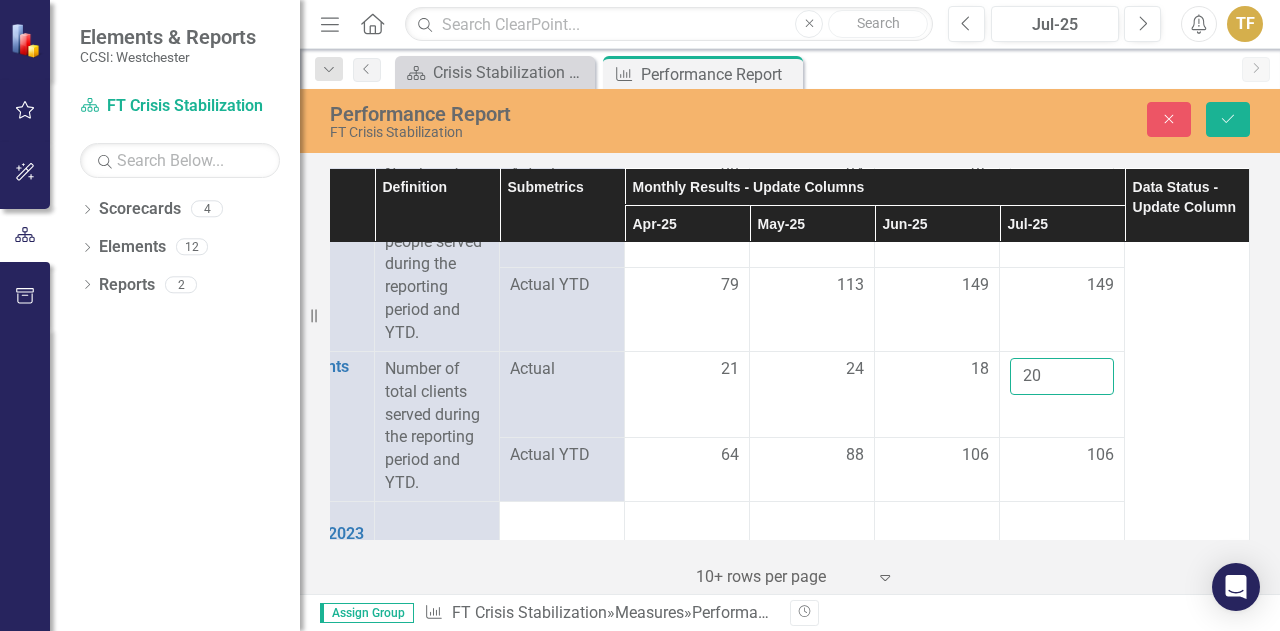 type on "20" 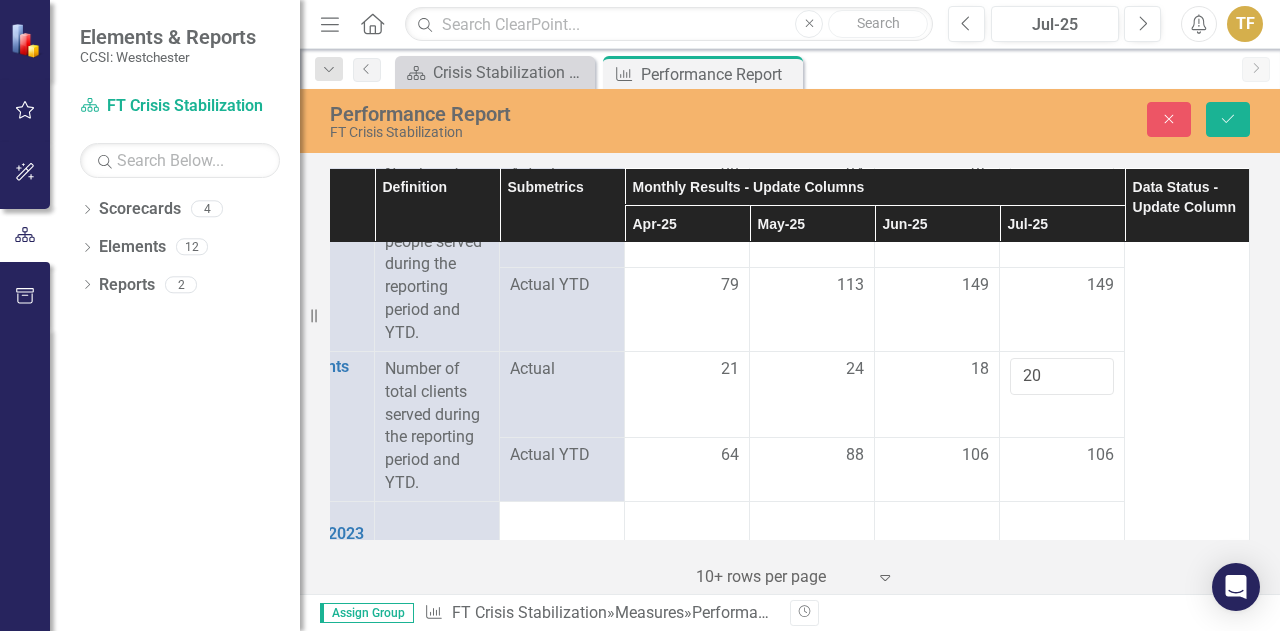 click on "106" at bounding box center [1062, 469] 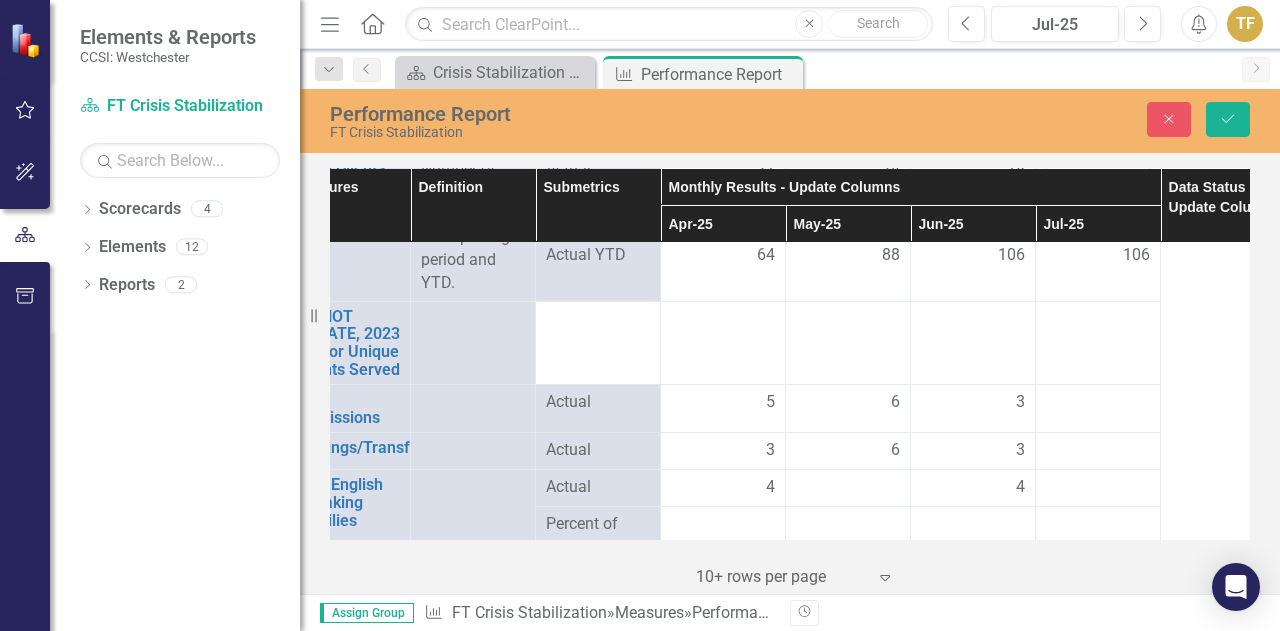 scroll, scrollTop: 3600, scrollLeft: 92, axis: both 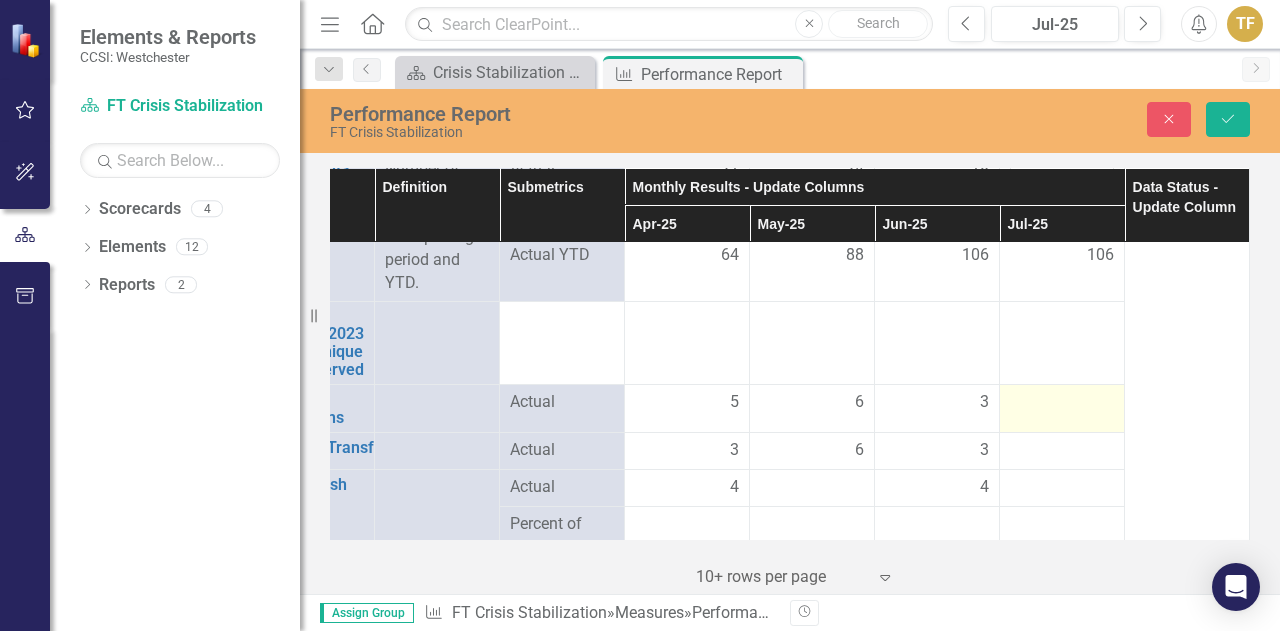 click at bounding box center (1062, 403) 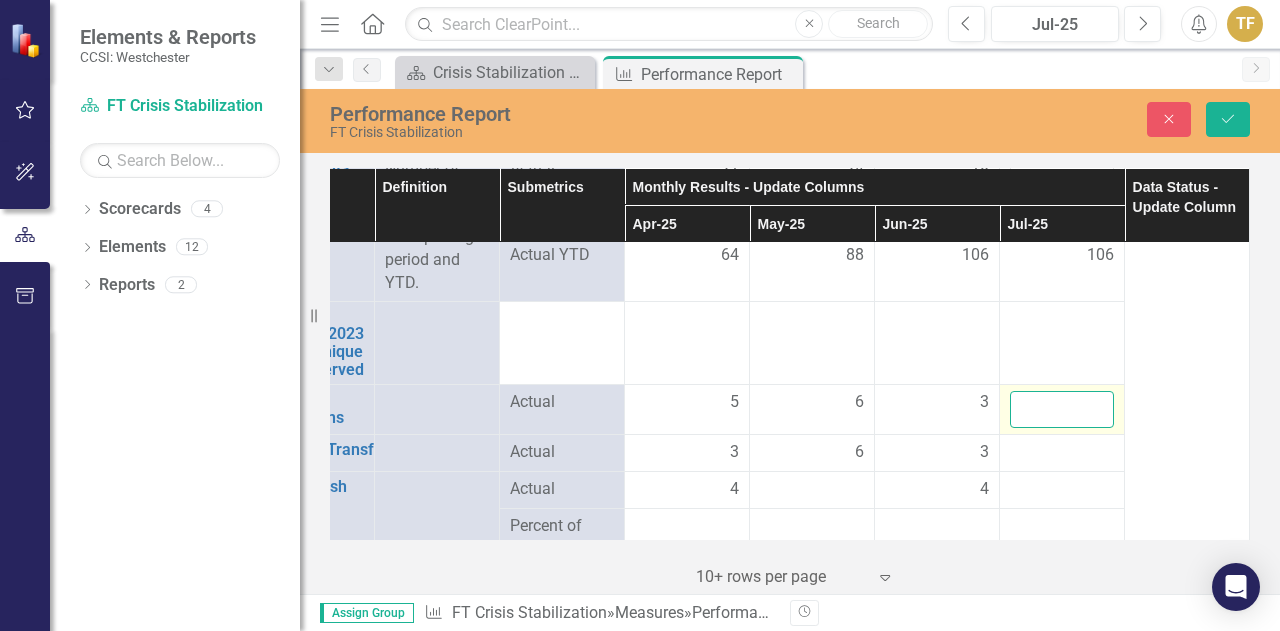 click at bounding box center [1062, 409] 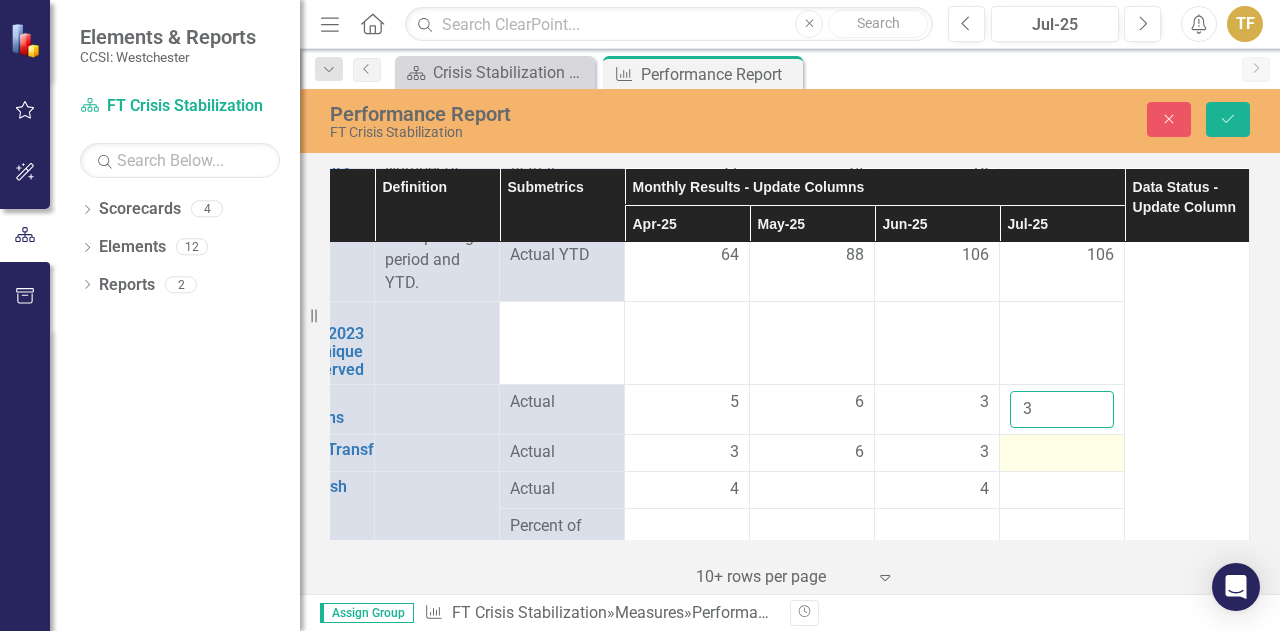 type on "3" 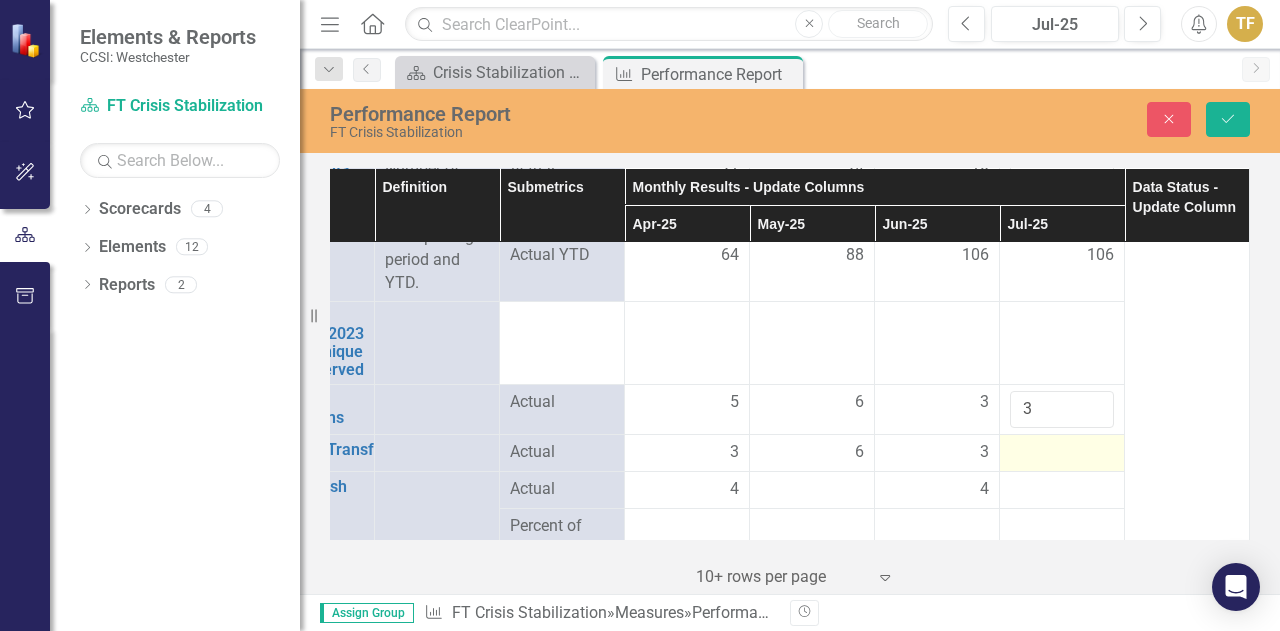 click at bounding box center [1062, 453] 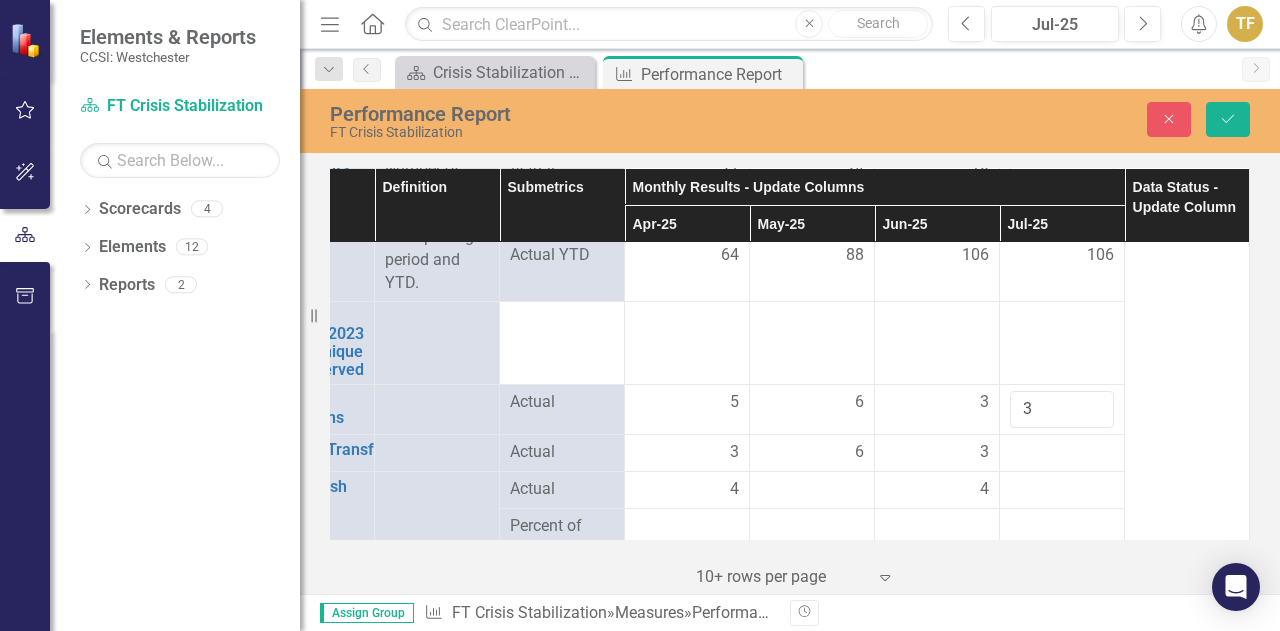 scroll, scrollTop: 3600, scrollLeft: 95, axis: both 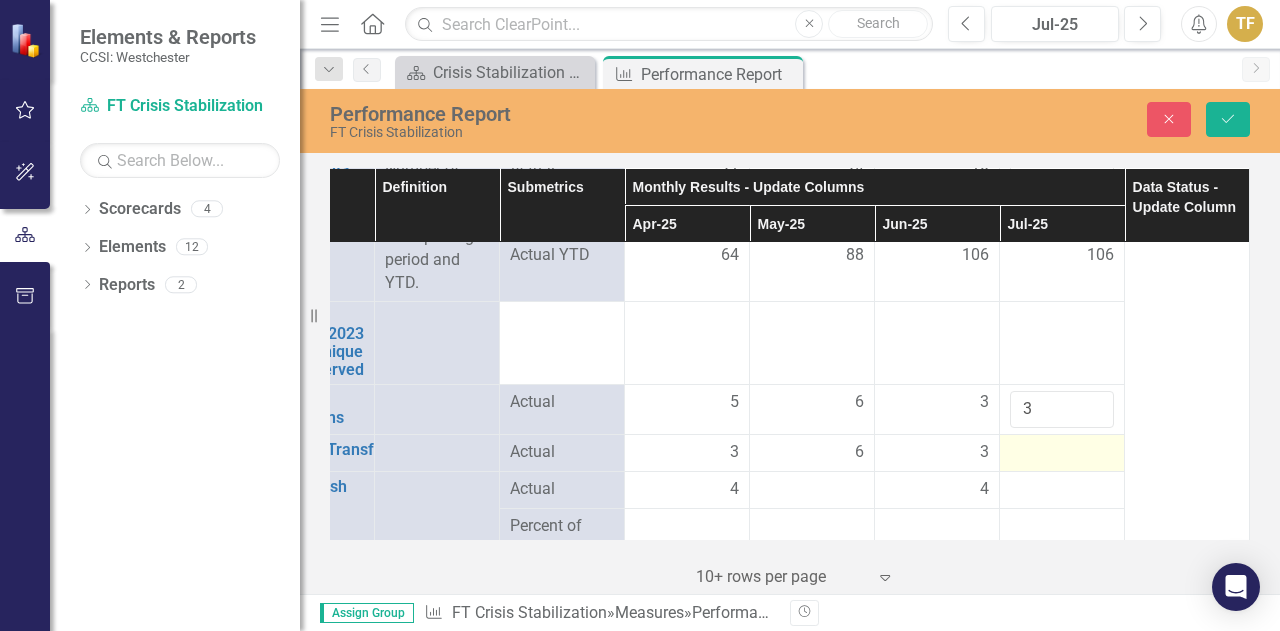 click at bounding box center (1062, 453) 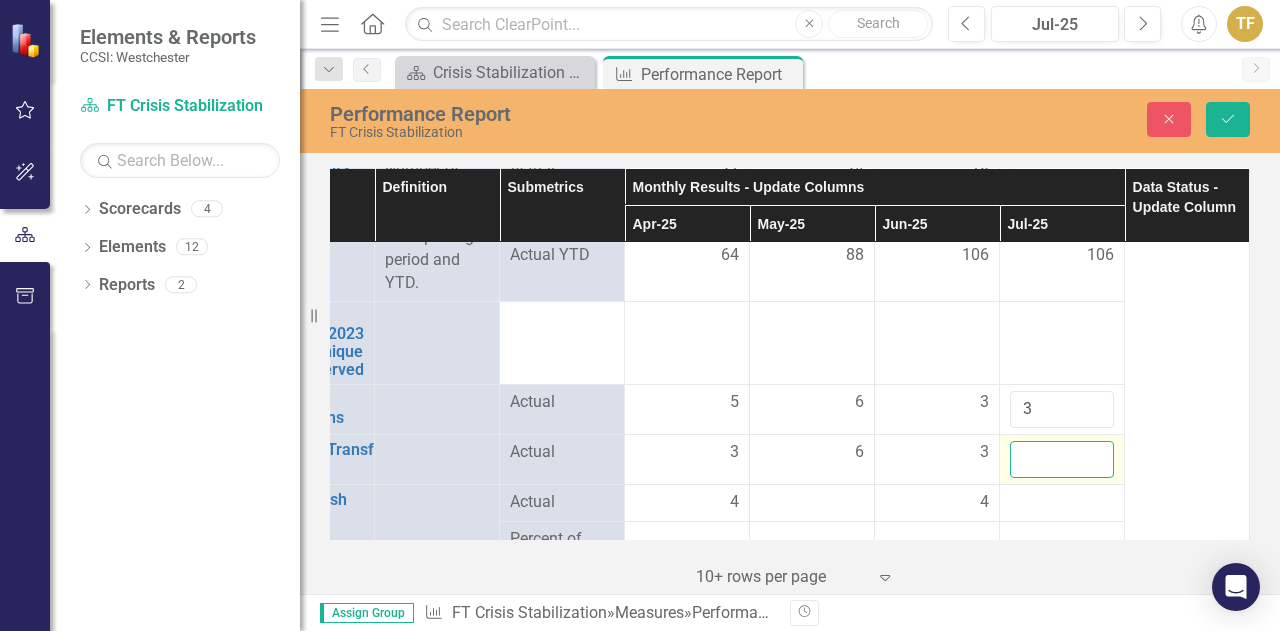 click at bounding box center [1062, 459] 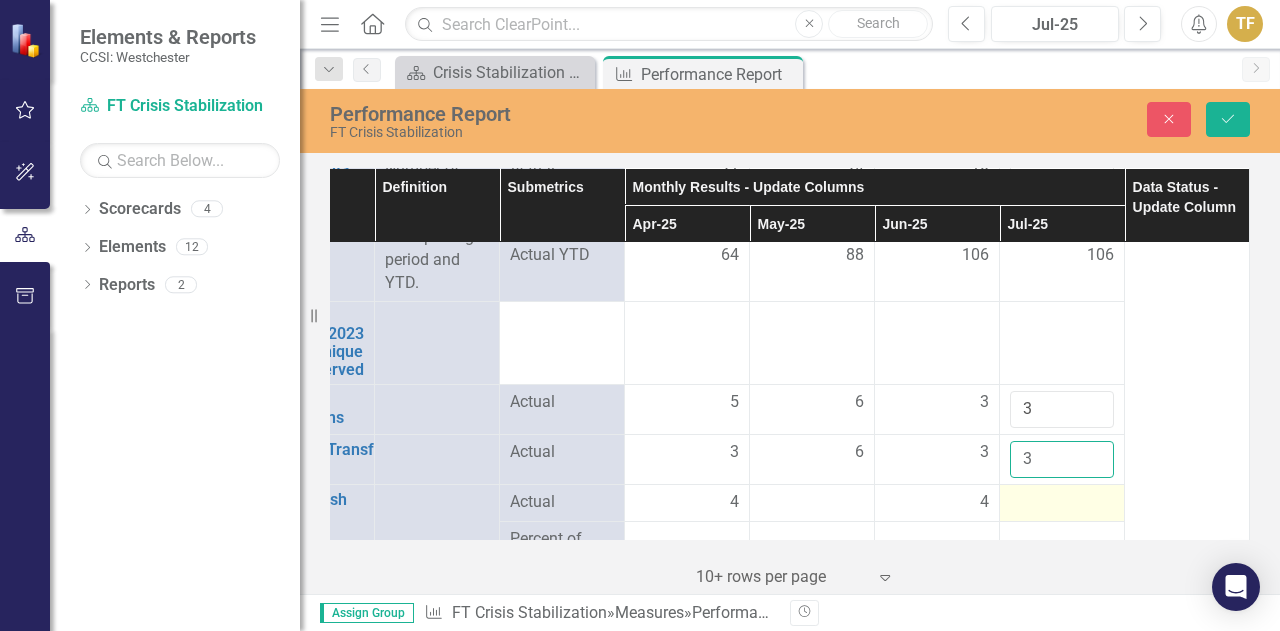 type on "3" 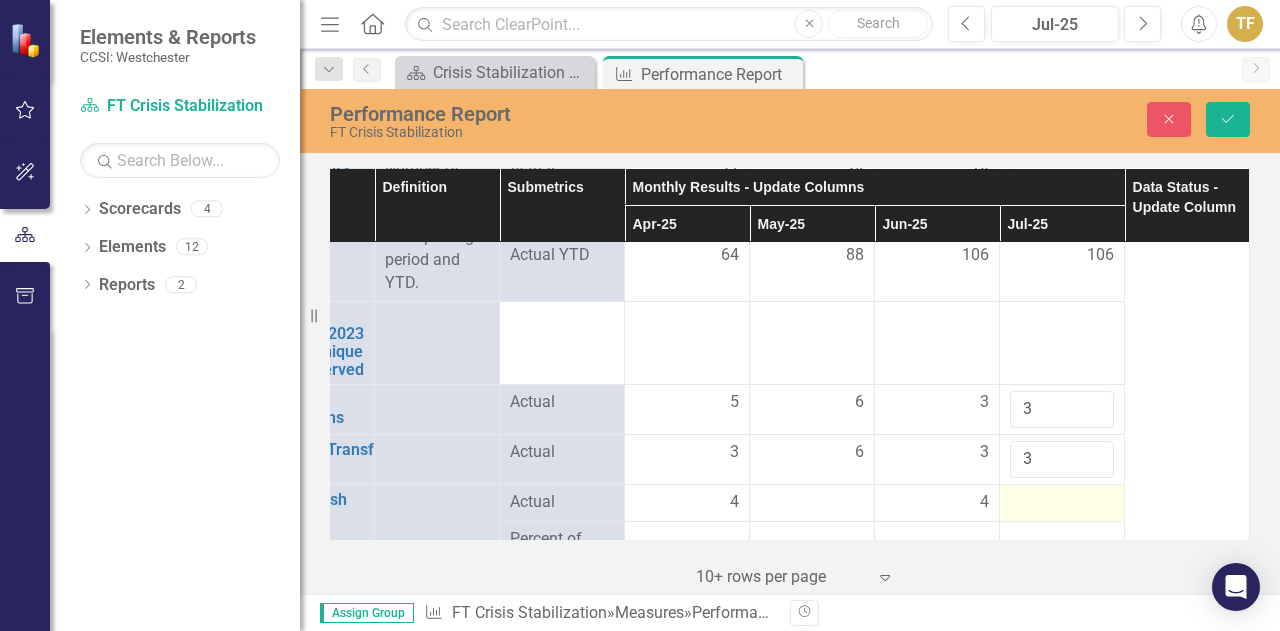 click at bounding box center [1062, 503] 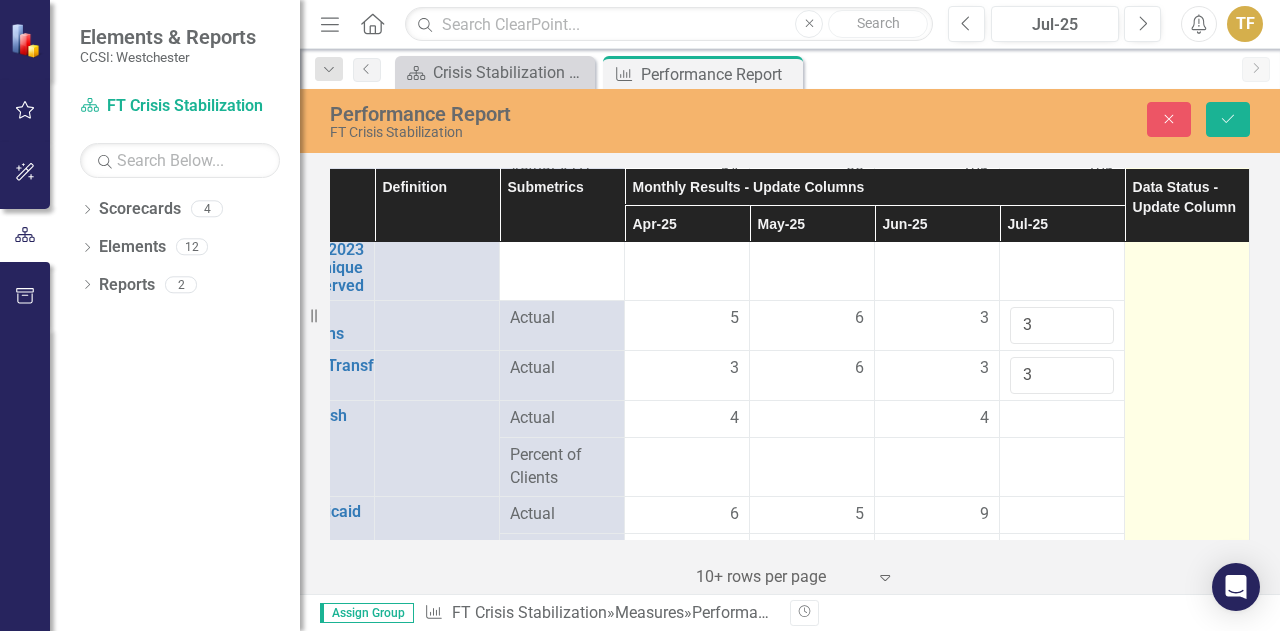 scroll, scrollTop: 3800, scrollLeft: 95, axis: both 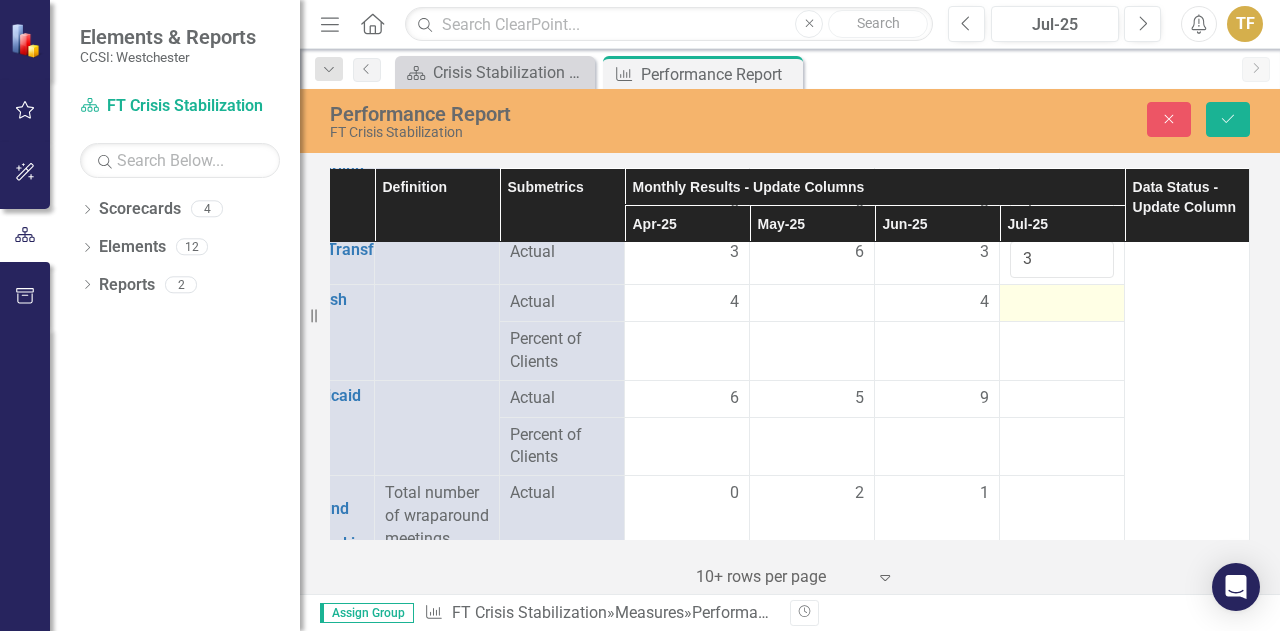 click at bounding box center [1062, 303] 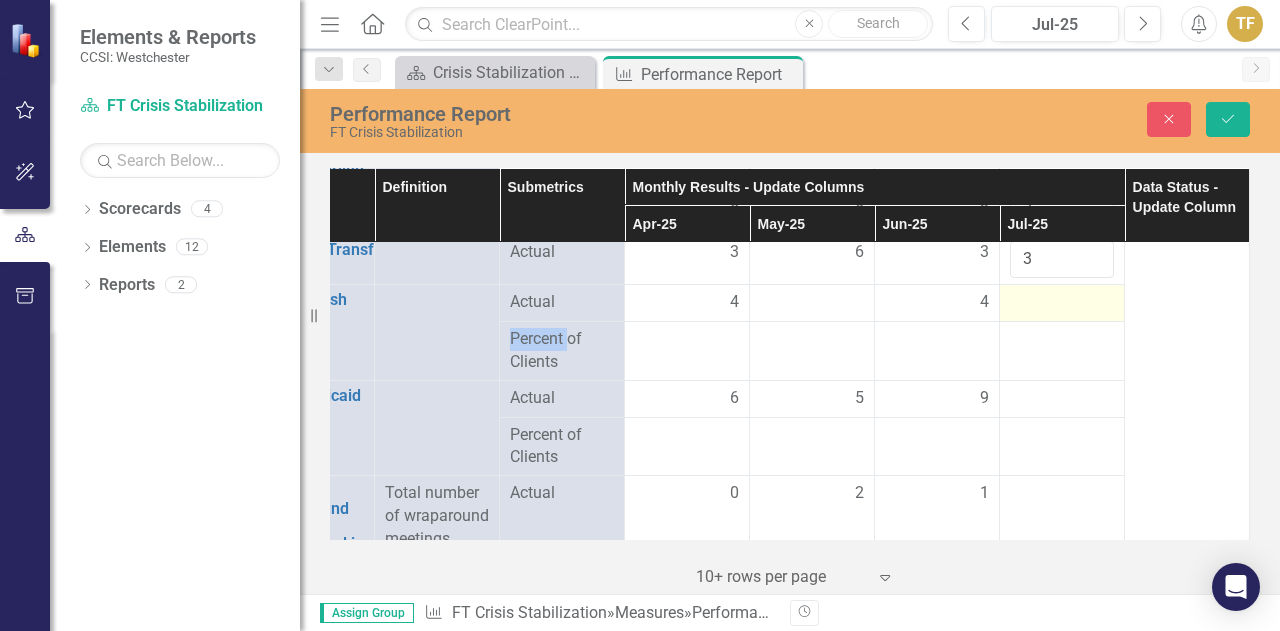 click at bounding box center (1062, 303) 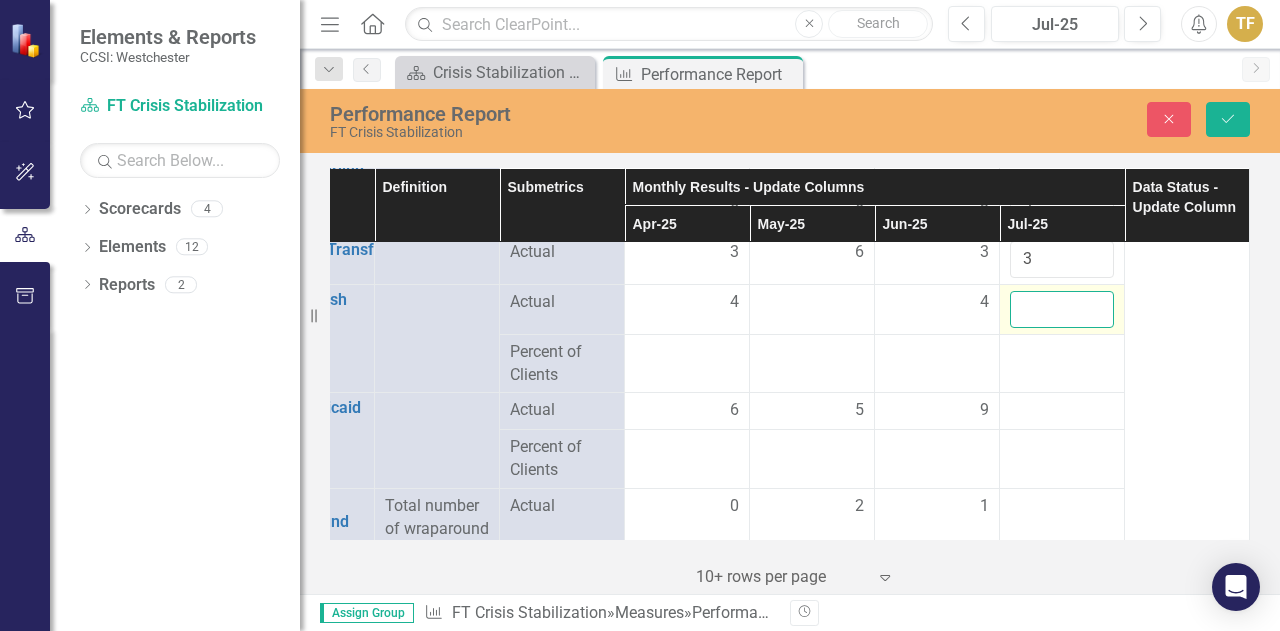 click at bounding box center [1062, 309] 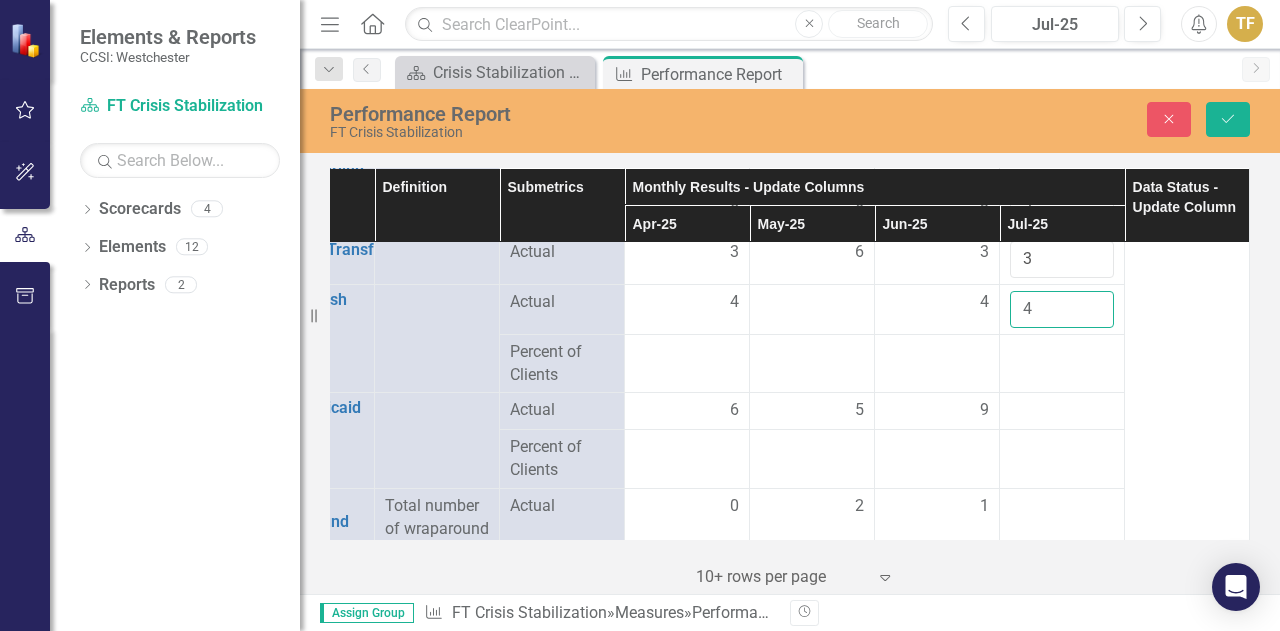 type on "4" 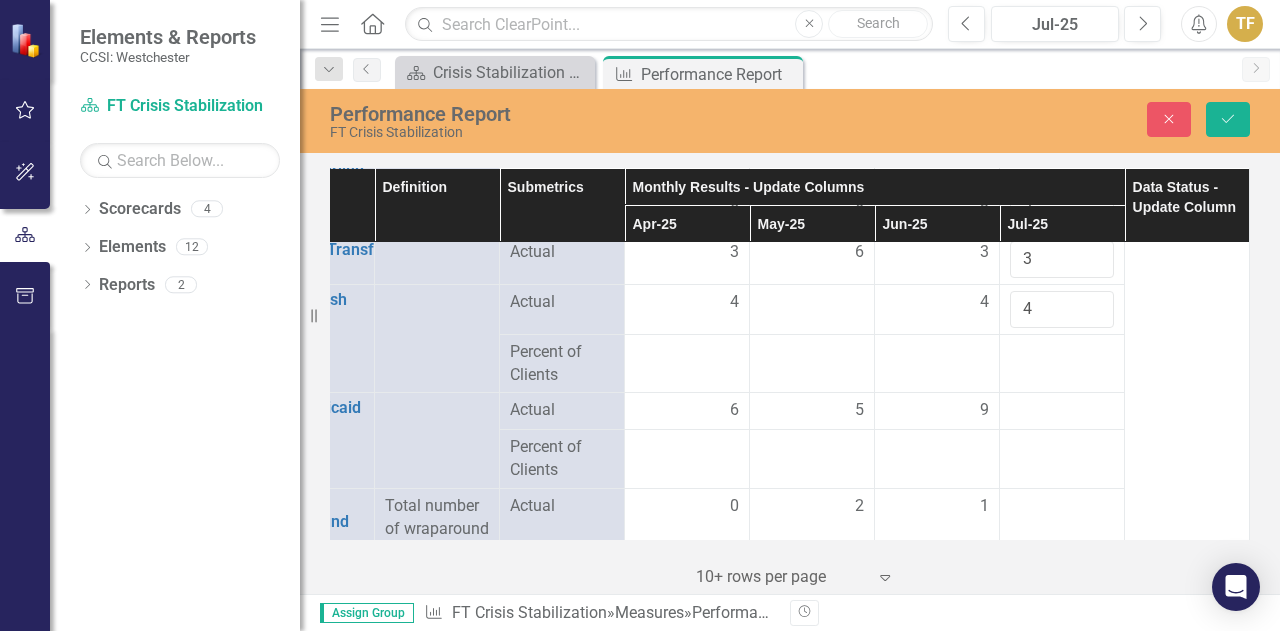 click at bounding box center [1062, 363] 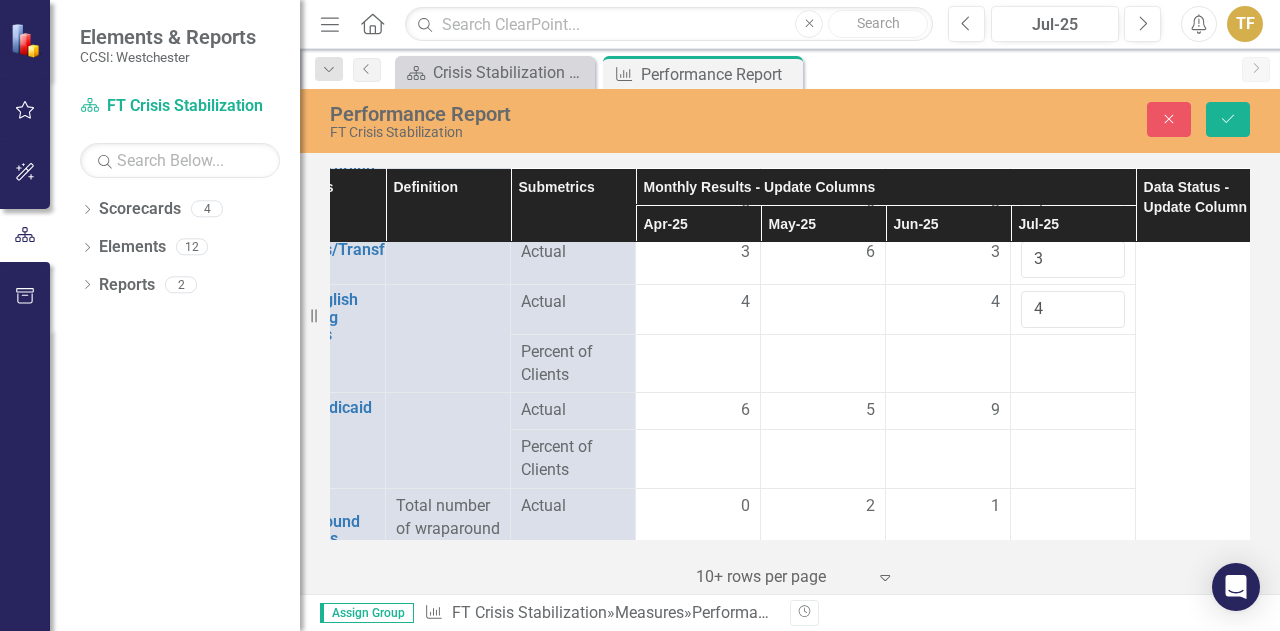 scroll, scrollTop: 3800, scrollLeft: 60, axis: both 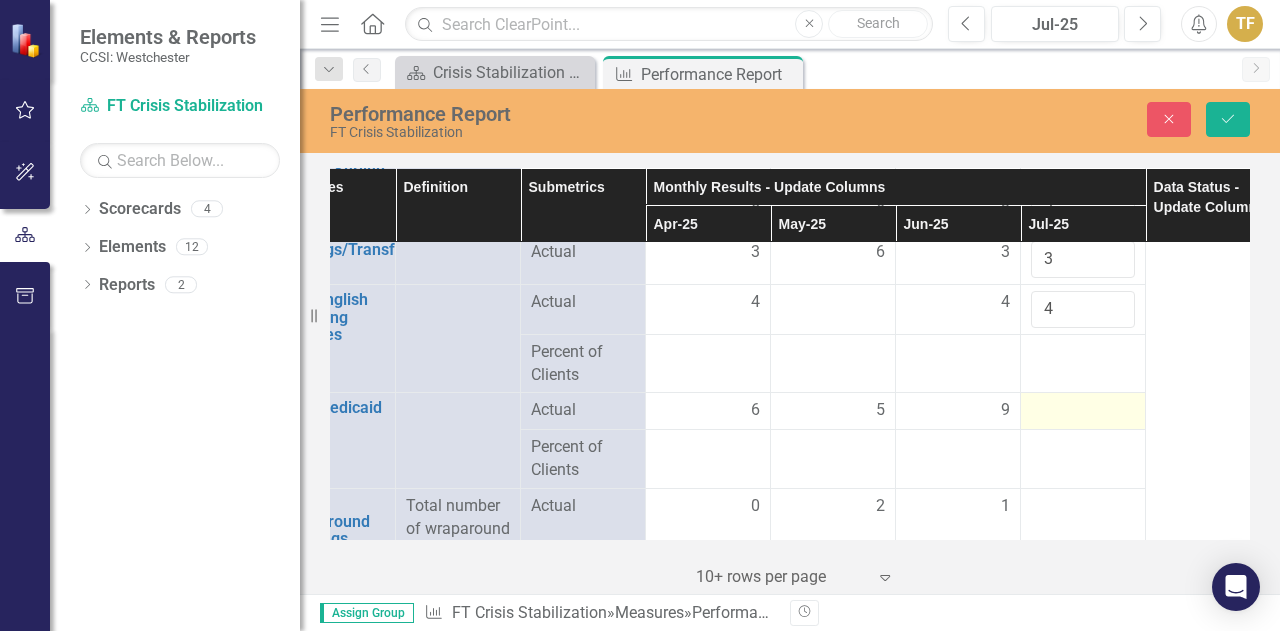 click at bounding box center (1083, 411) 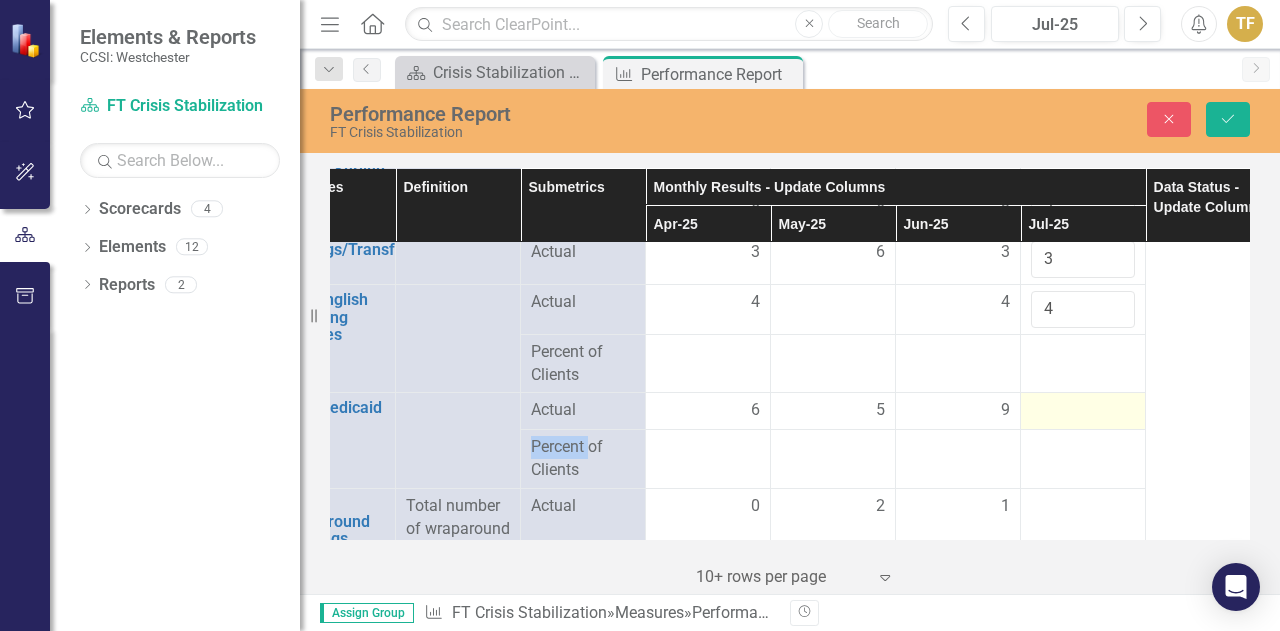 click at bounding box center (1083, 411) 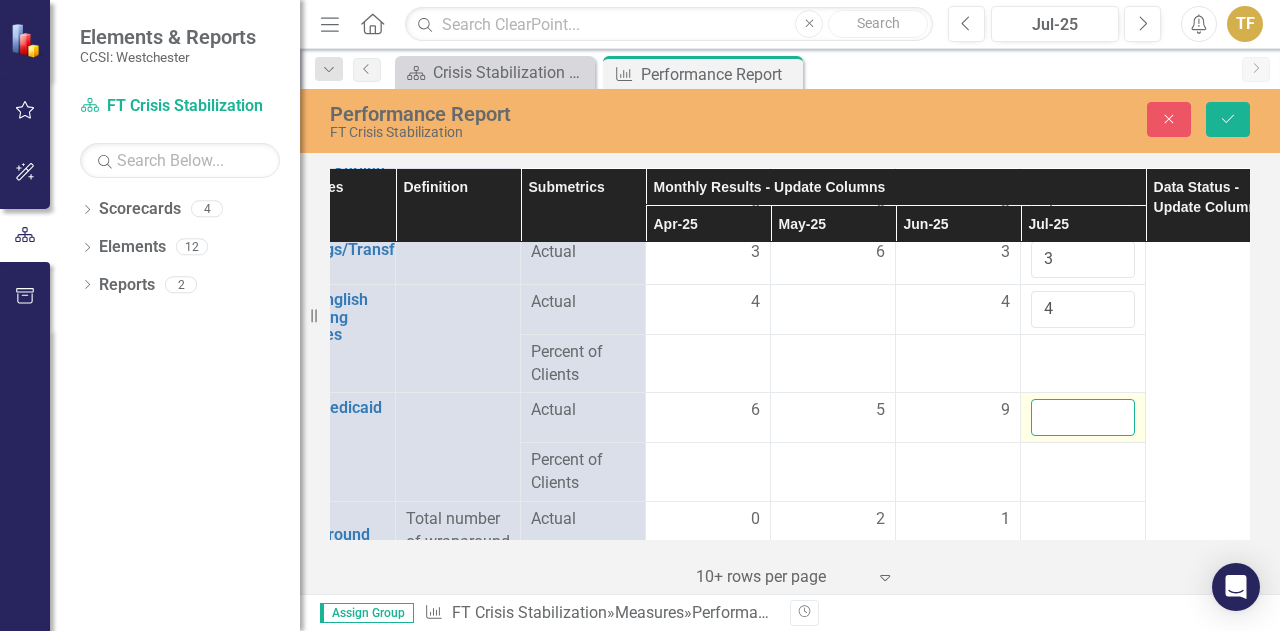 click at bounding box center (1083, 417) 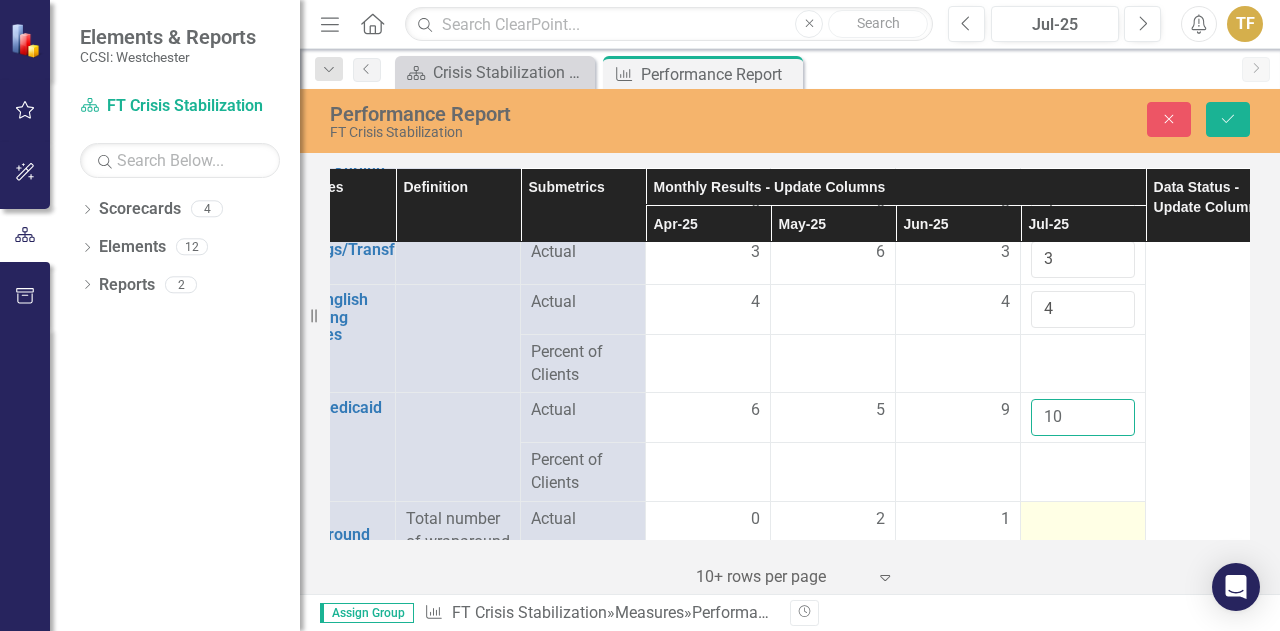 type on "10" 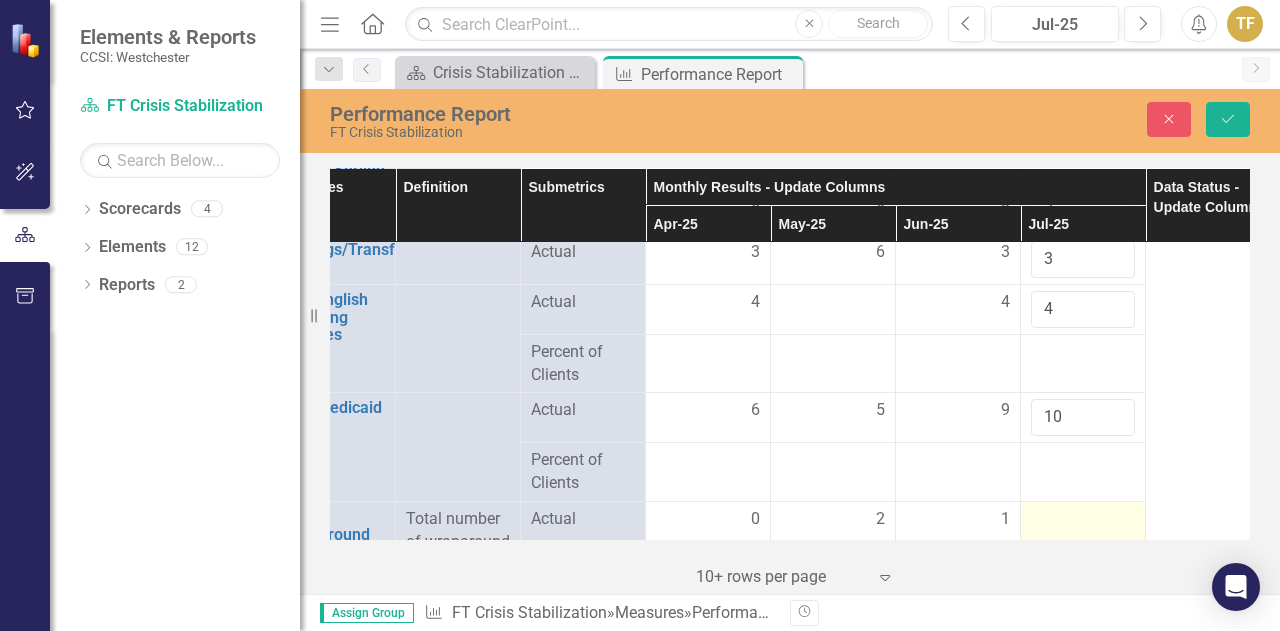 click at bounding box center (1083, 520) 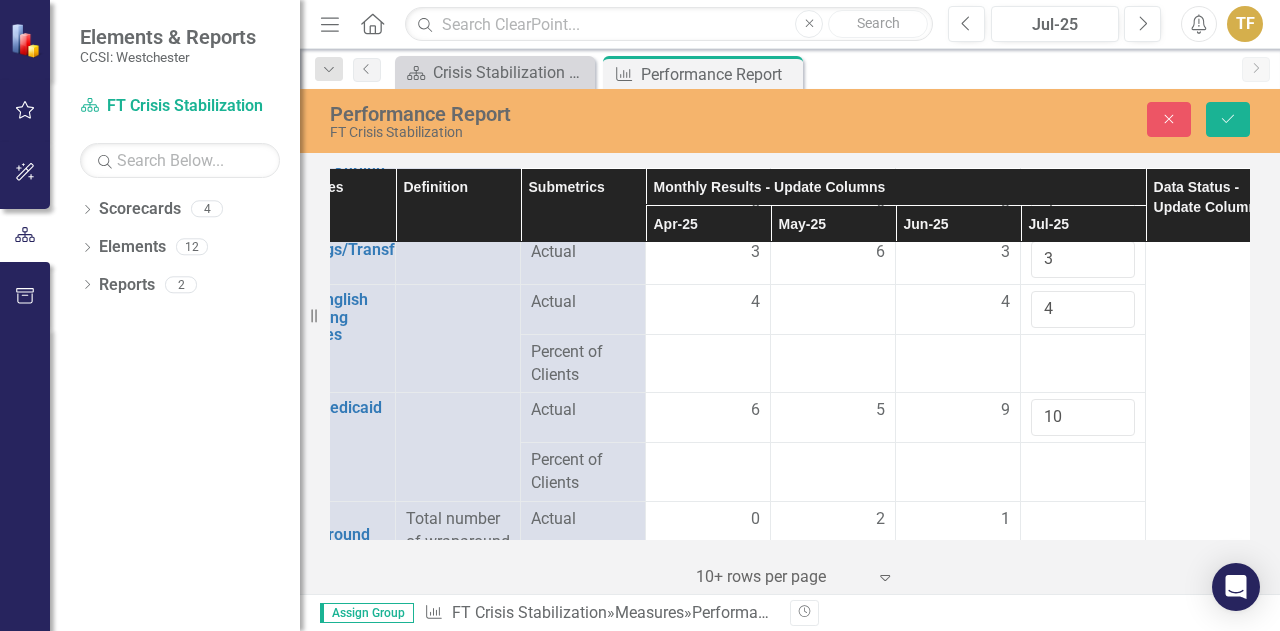 scroll, scrollTop: 3800, scrollLeft: 0, axis: vertical 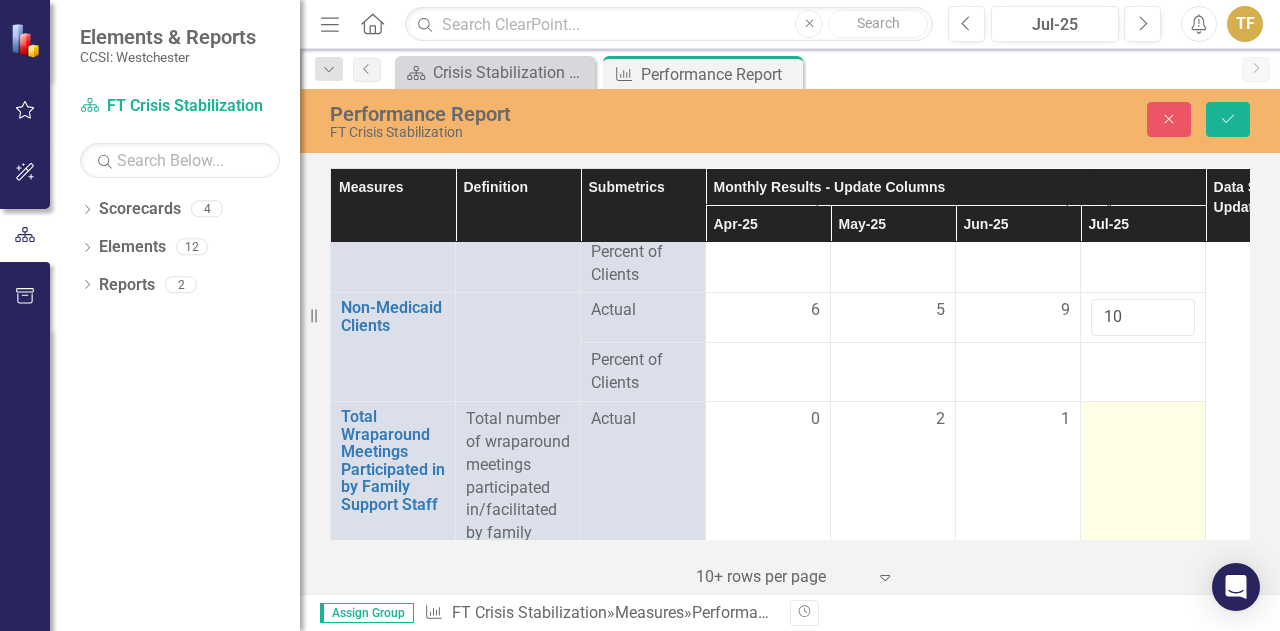 click at bounding box center [1143, 420] 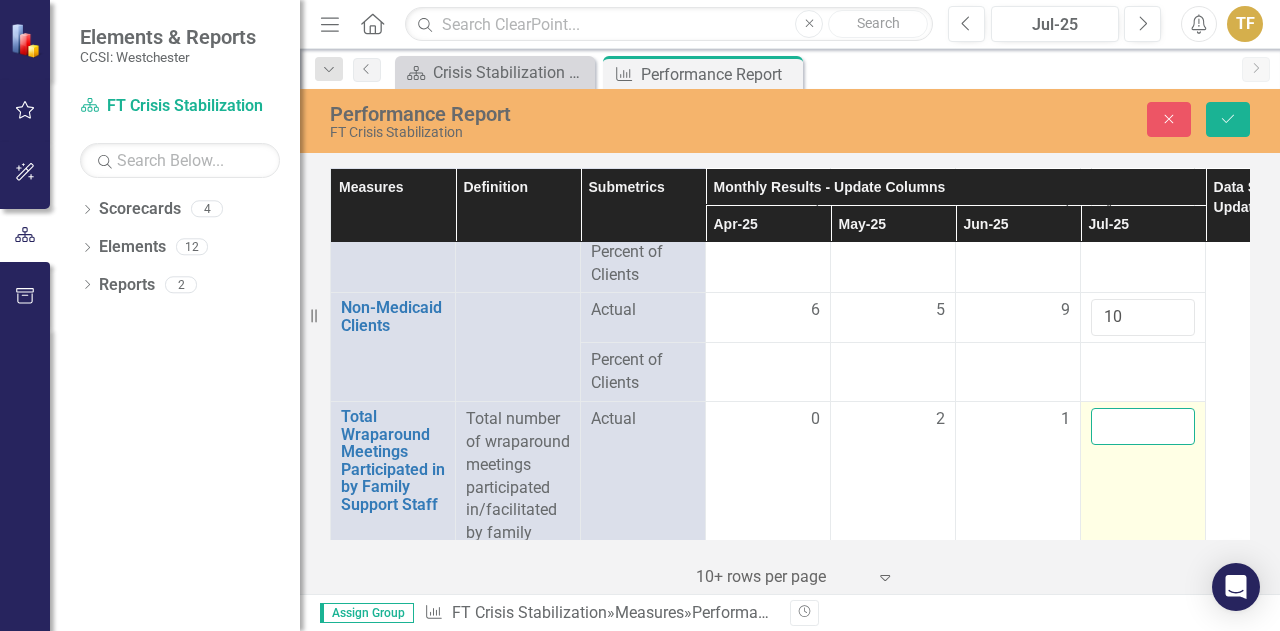 click at bounding box center [1143, 426] 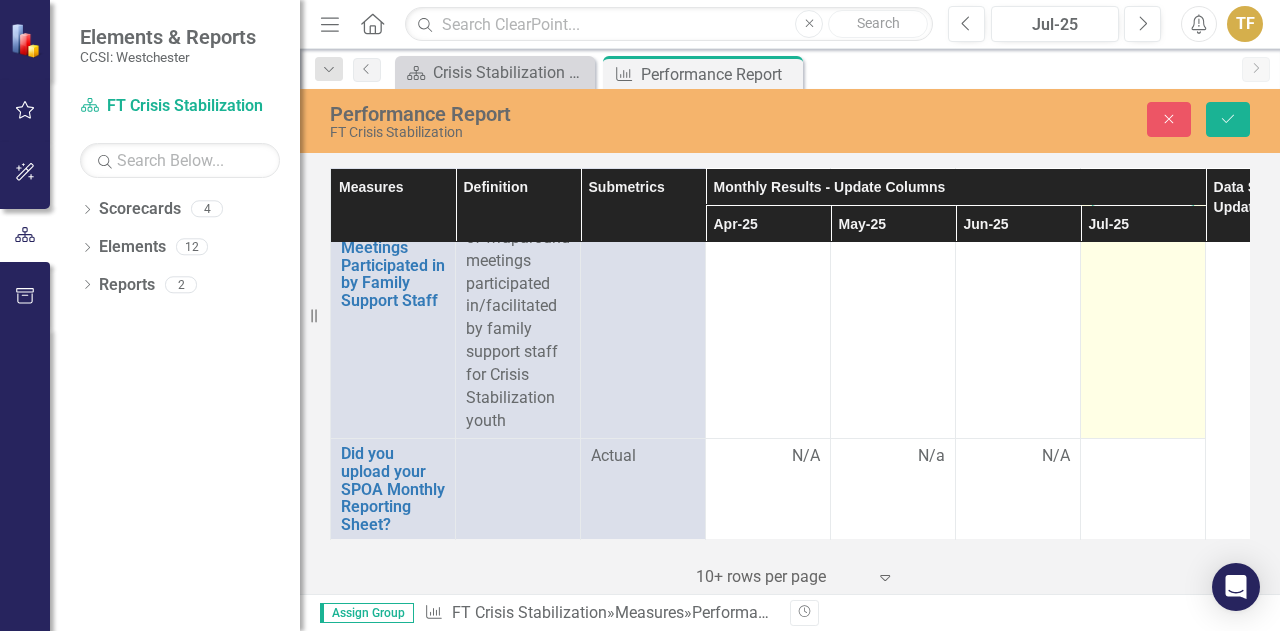 scroll, scrollTop: 4105, scrollLeft: 0, axis: vertical 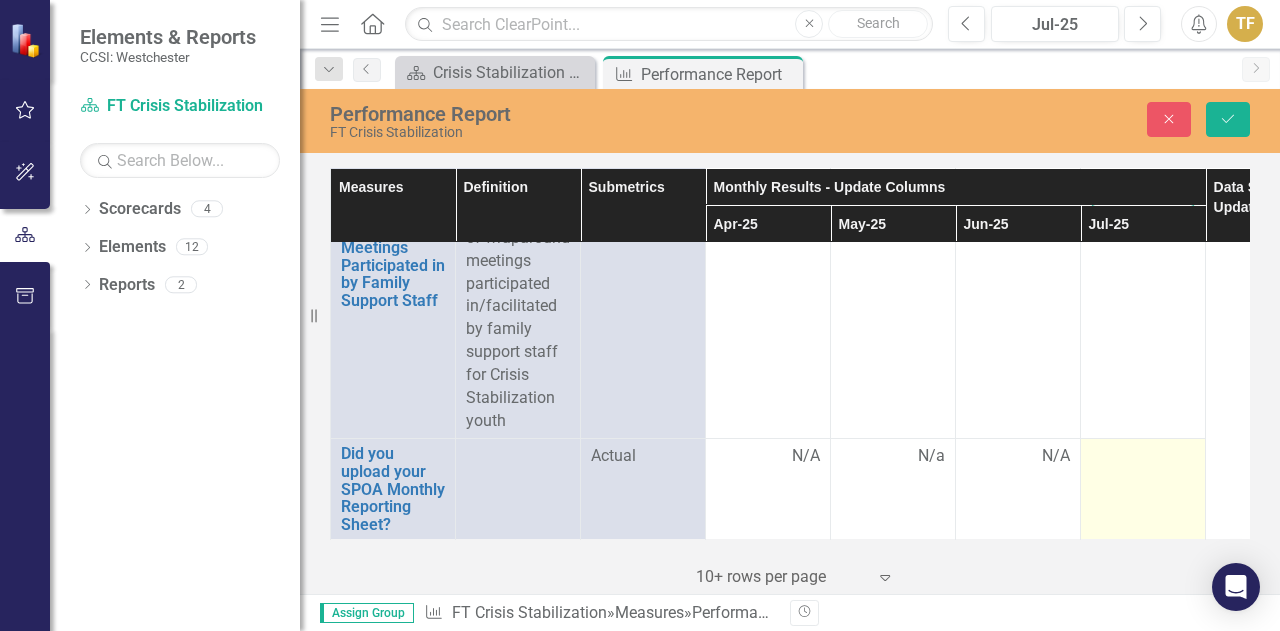 type on "0" 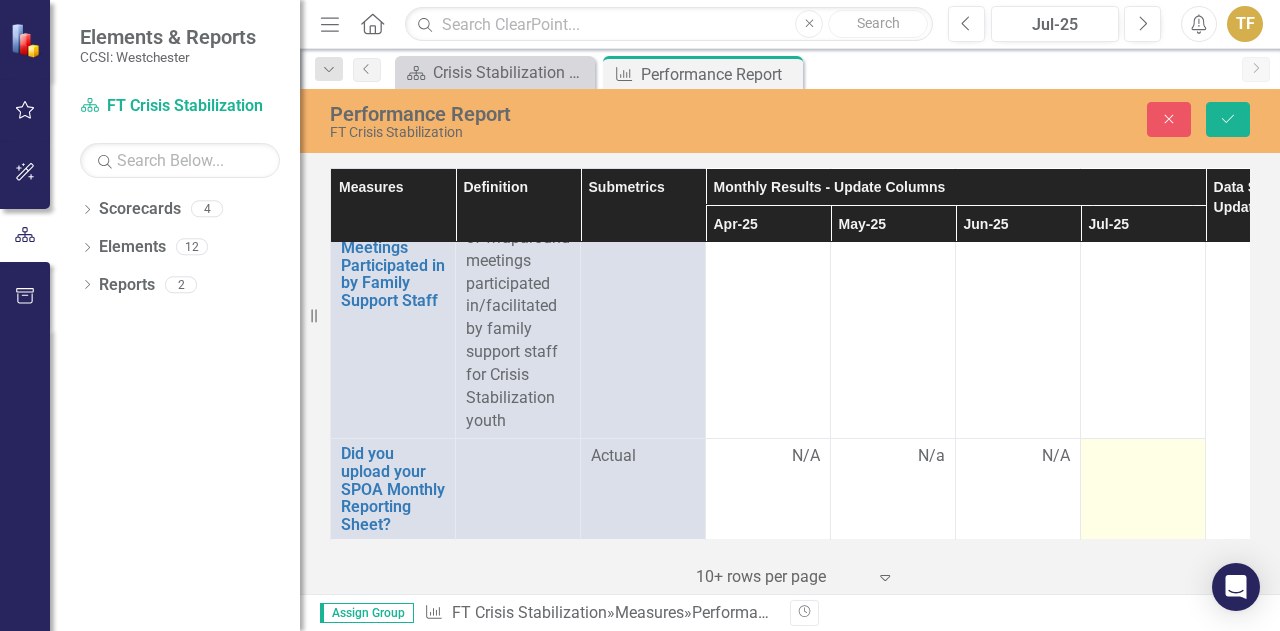 click at bounding box center (1143, 457) 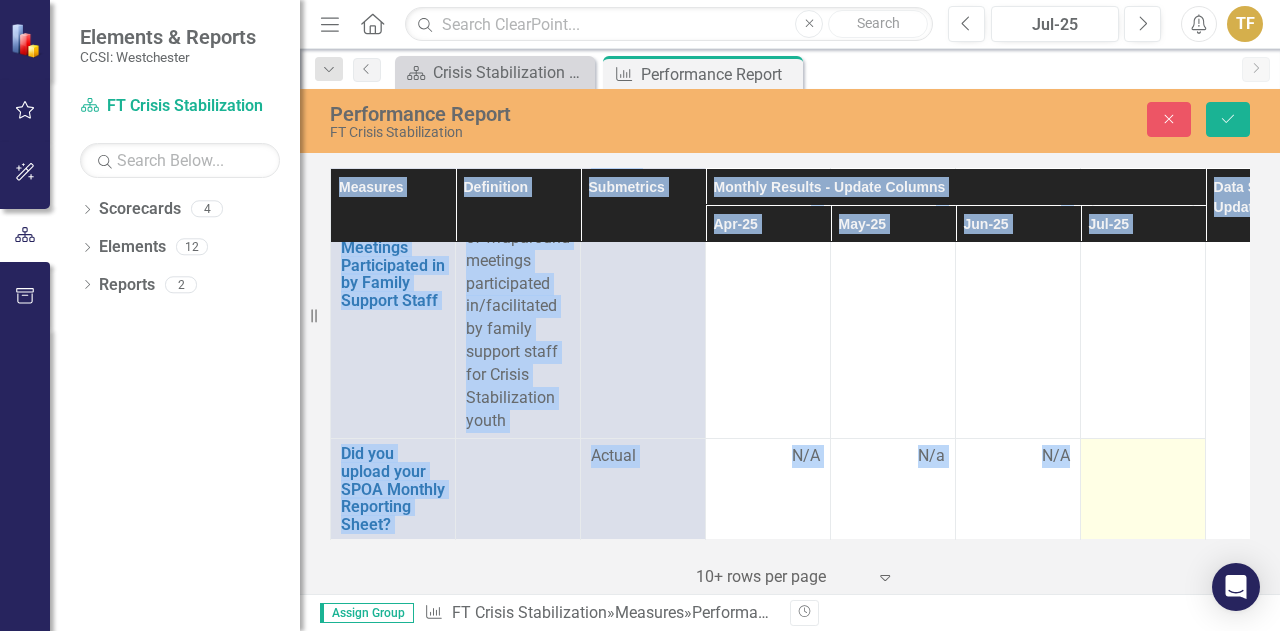 click at bounding box center [1143, 457] 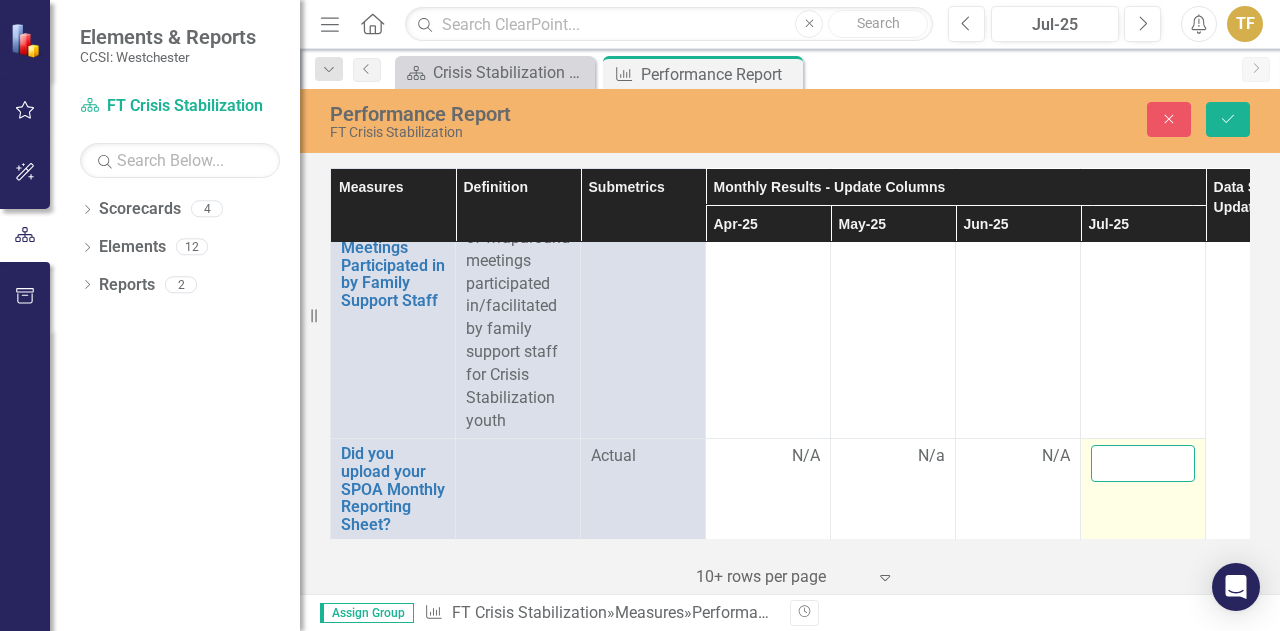 click at bounding box center (1143, 463) 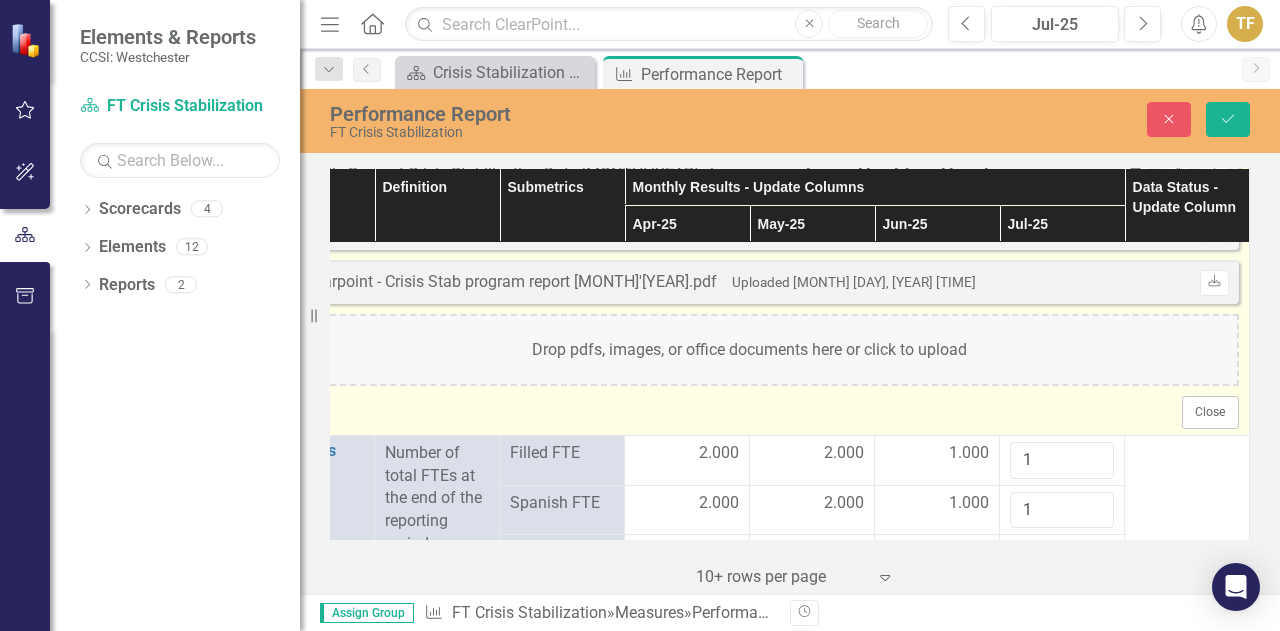 scroll, scrollTop: 3005, scrollLeft: 84, axis: both 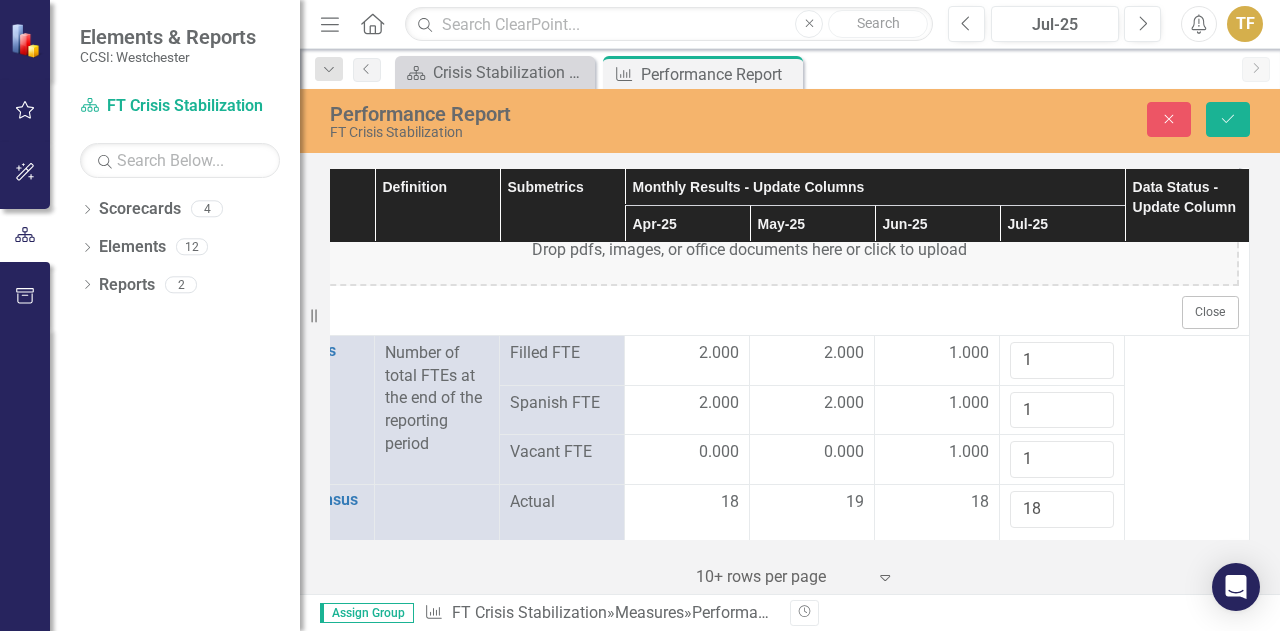 type on "N/A" 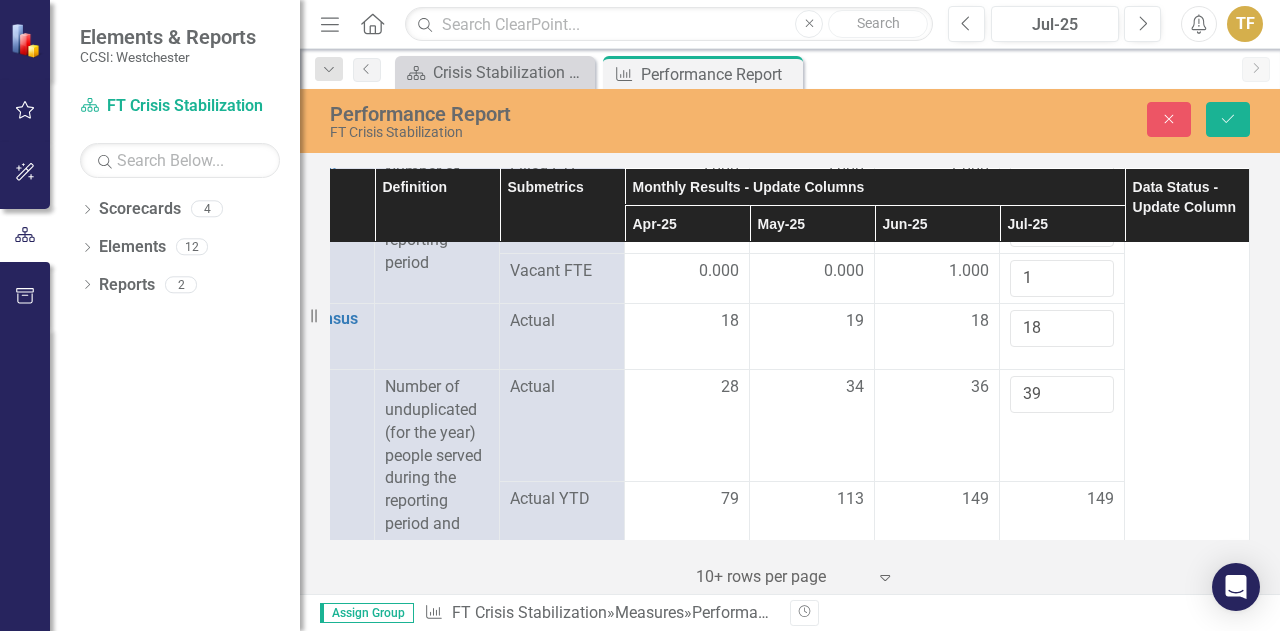 scroll, scrollTop: 3205, scrollLeft: 84, axis: both 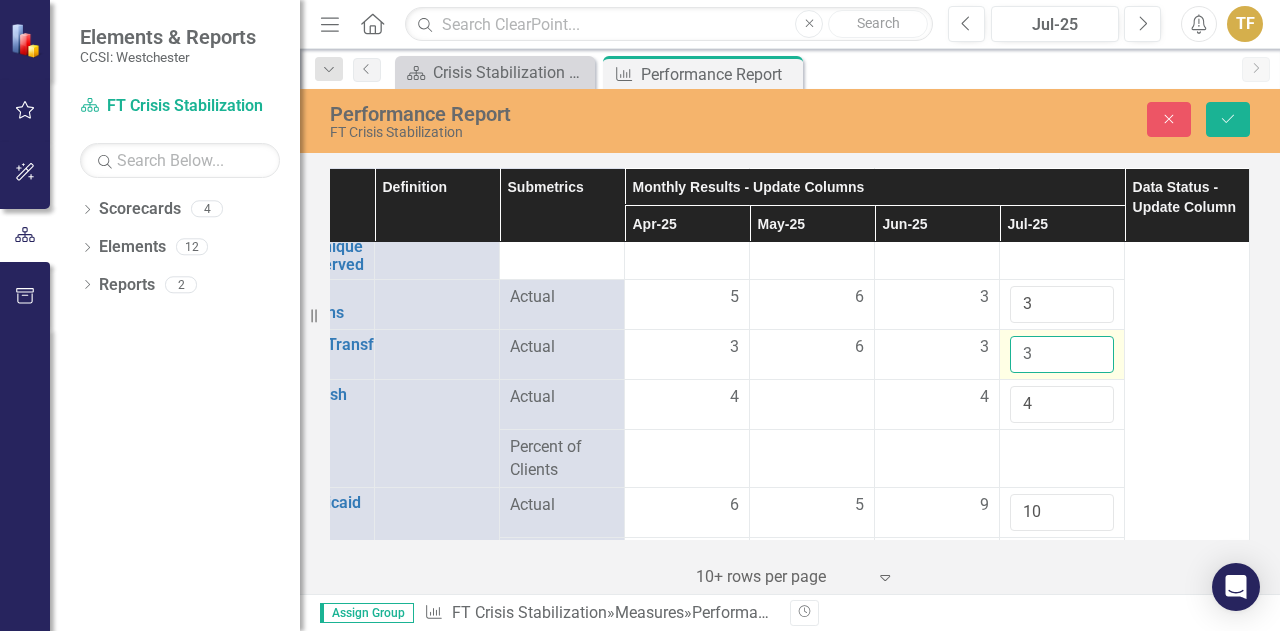drag, startPoint x: 1016, startPoint y: 343, endPoint x: 999, endPoint y: 345, distance: 17.117243 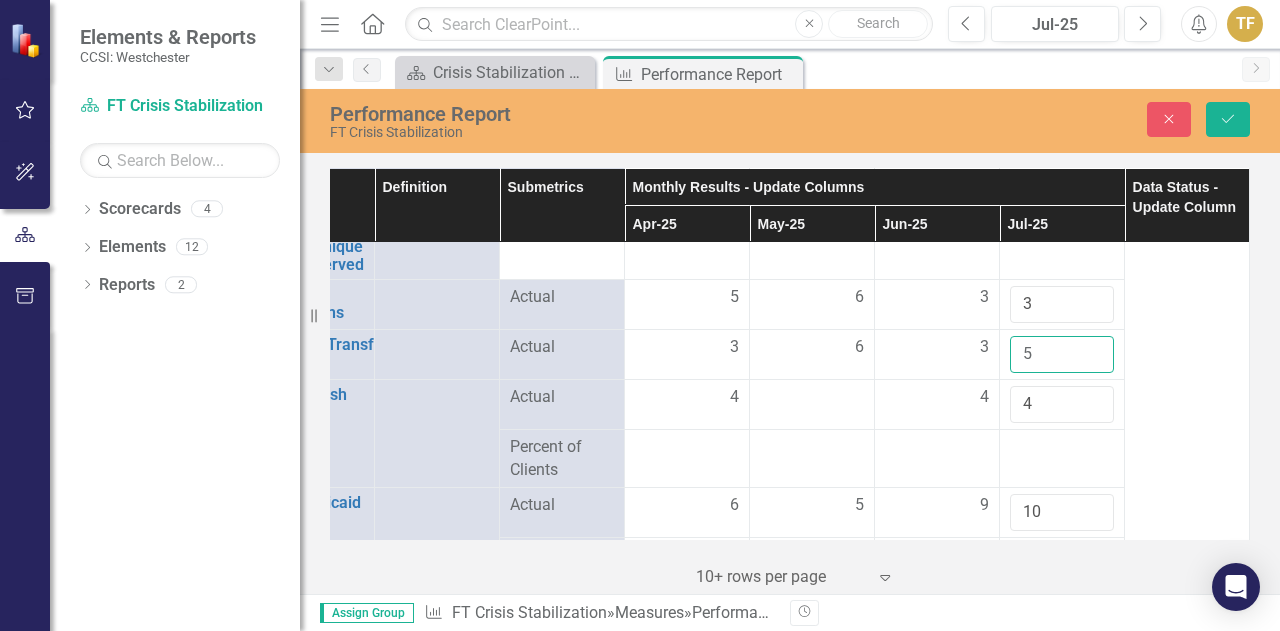 type on "5" 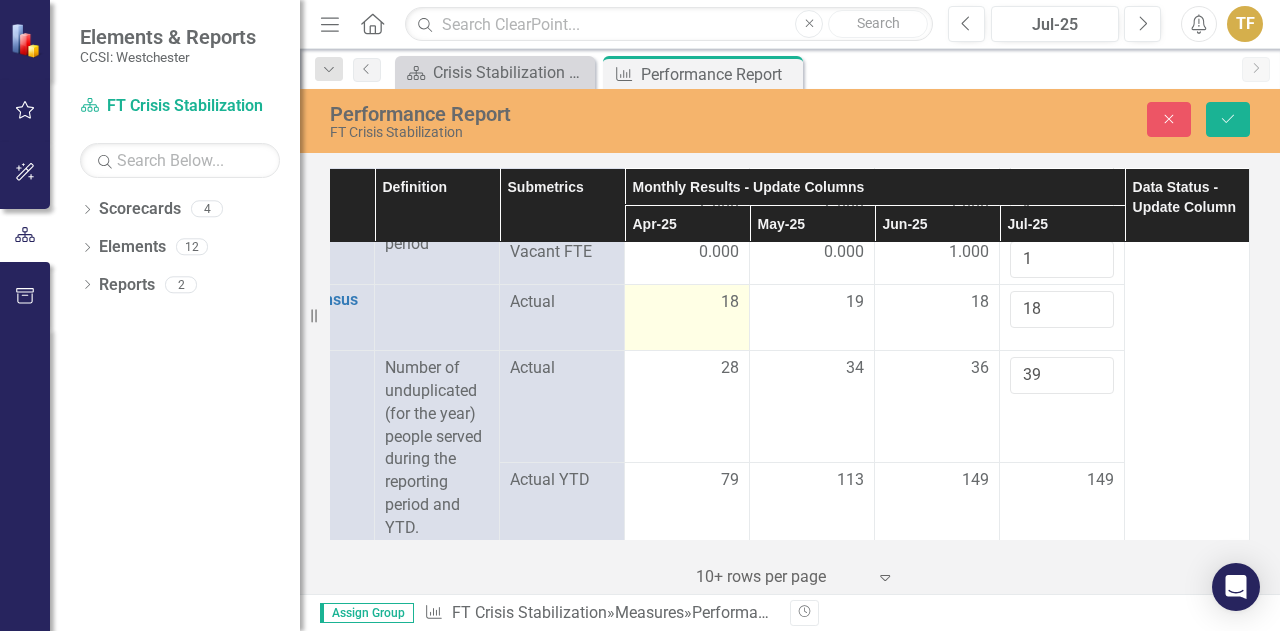 scroll, scrollTop: 2805, scrollLeft: 95, axis: both 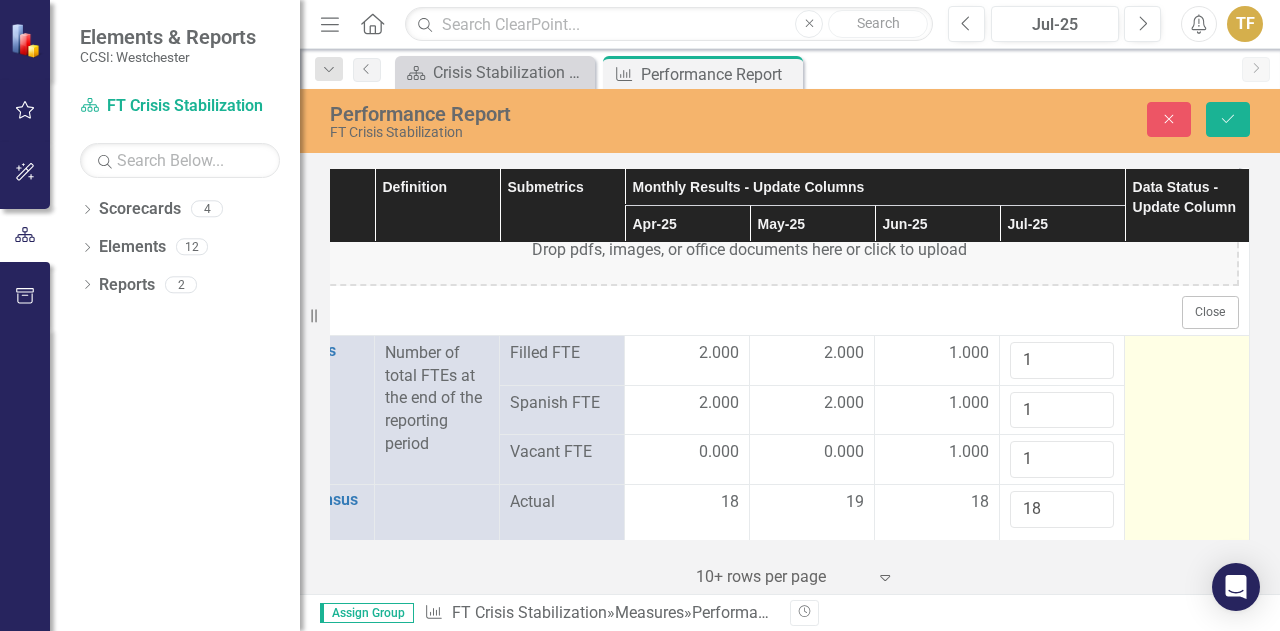 click at bounding box center [1187, 354] 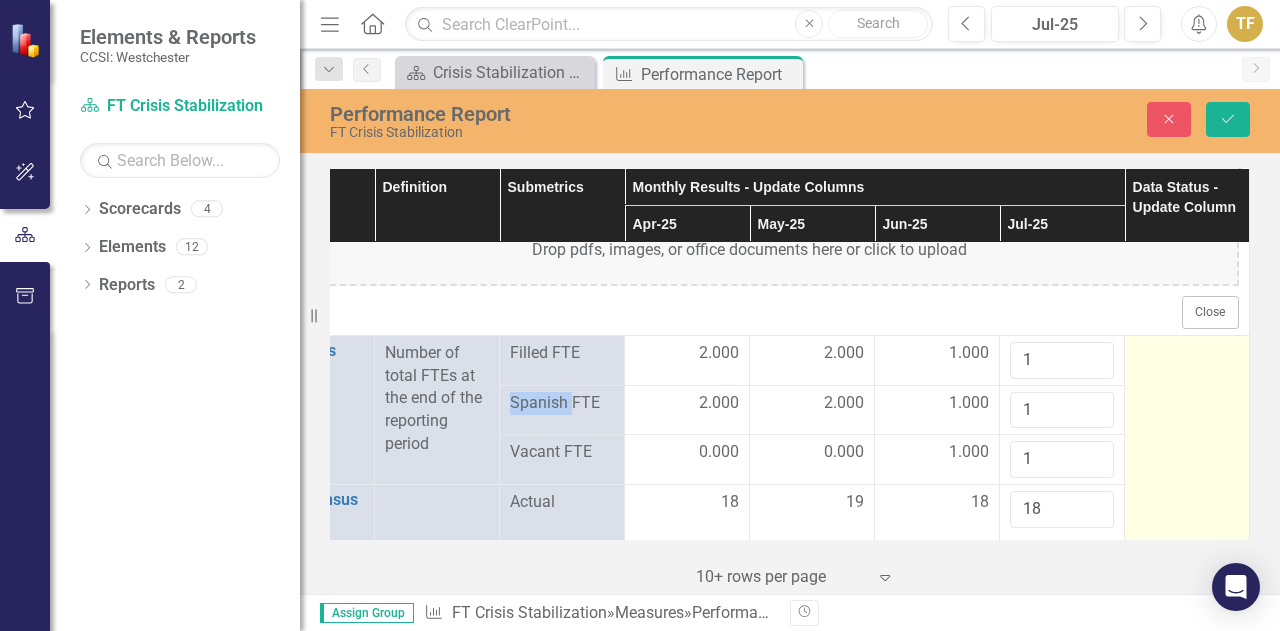 click at bounding box center [1187, 354] 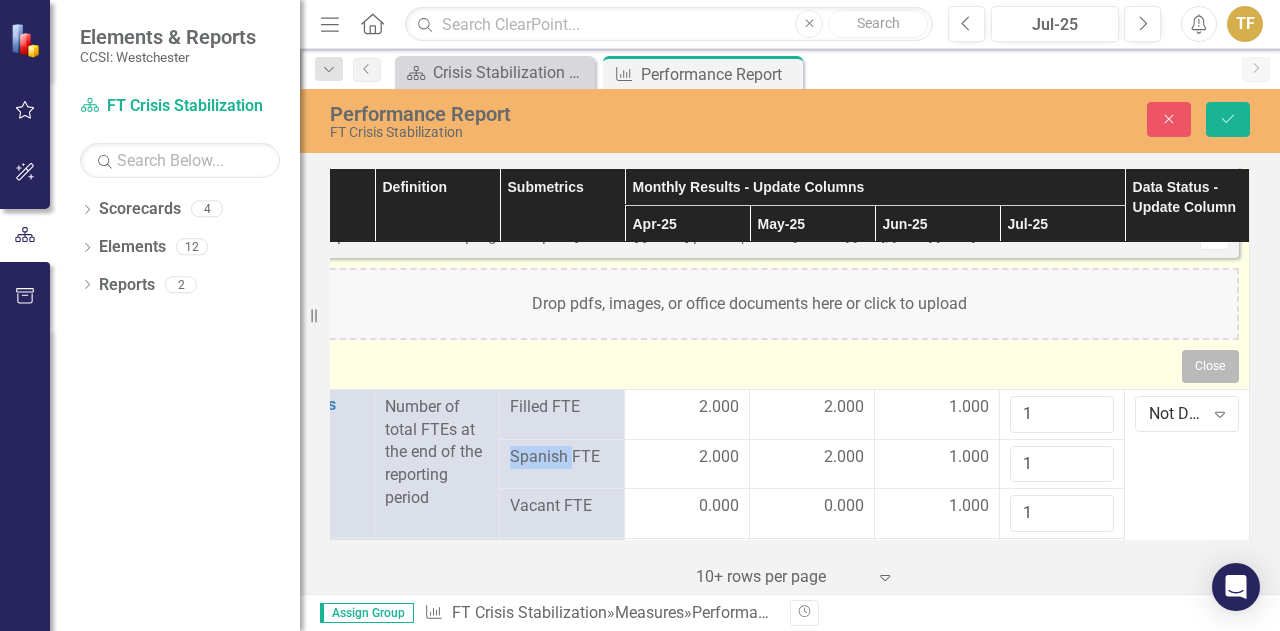 click on "Close" at bounding box center (1210, 366) 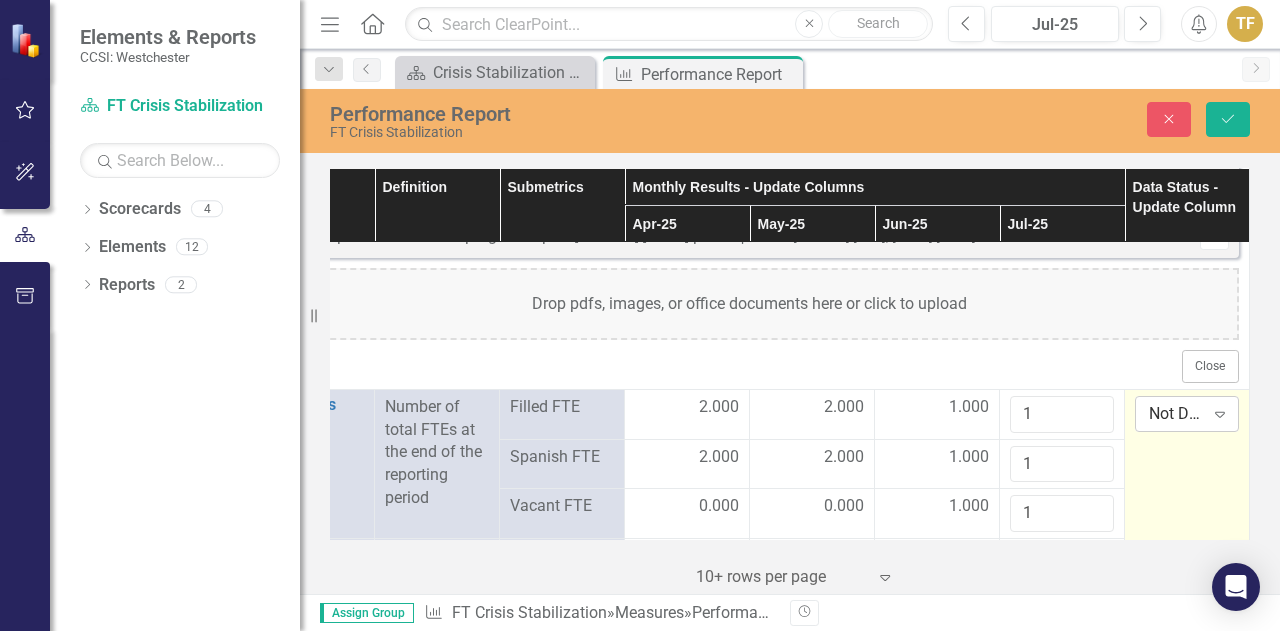 click on "Expand" 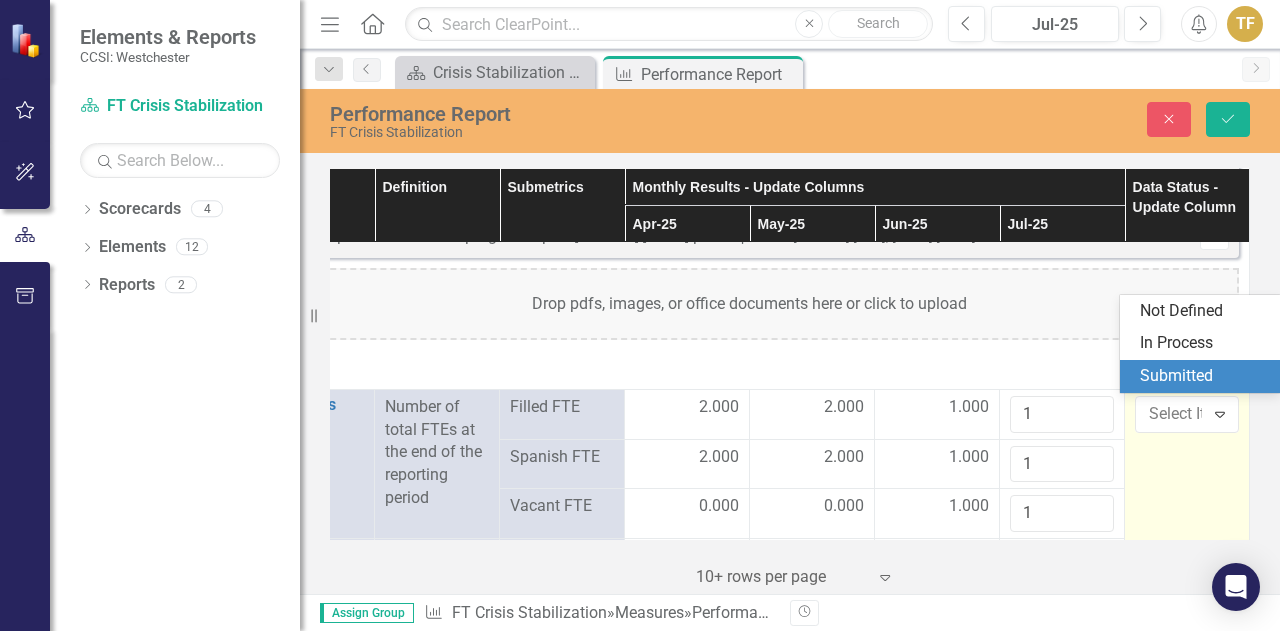 click on "Submitted" at bounding box center (1204, 376) 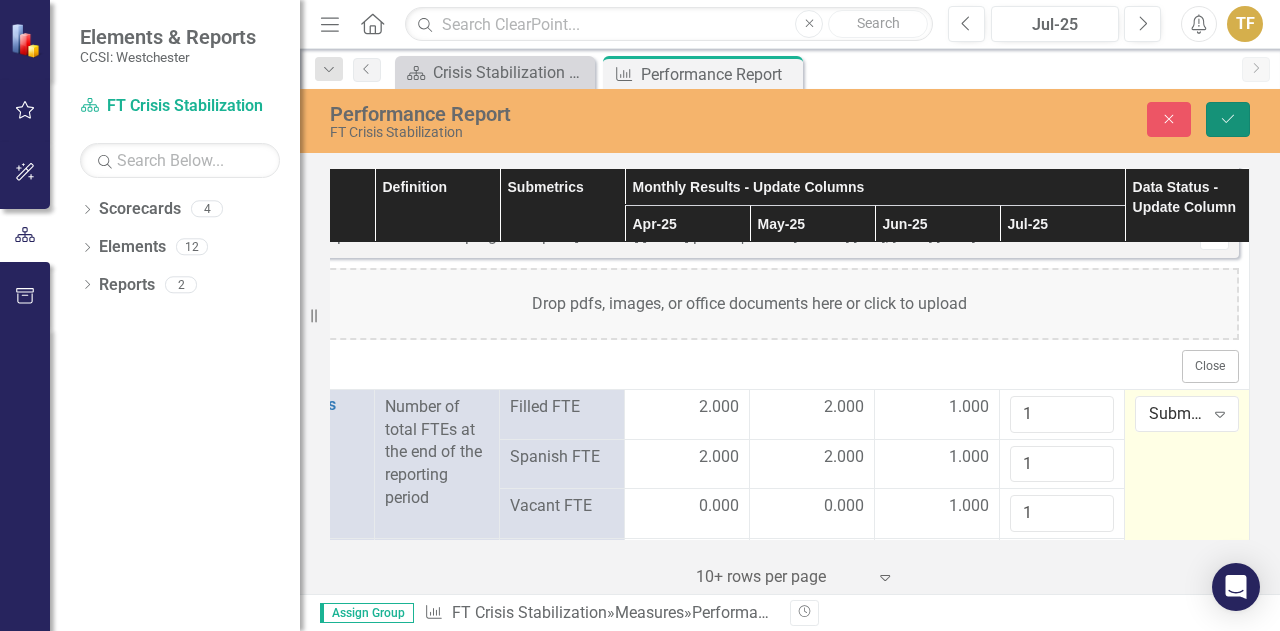 click on "Save" 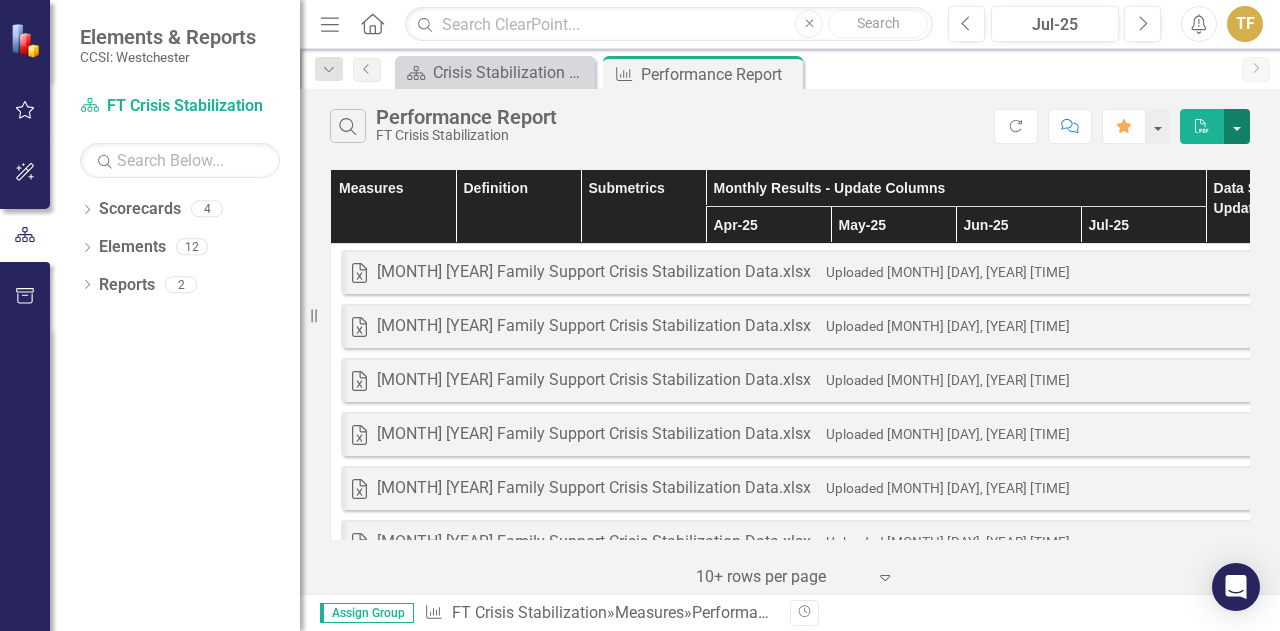 click at bounding box center (1237, 126) 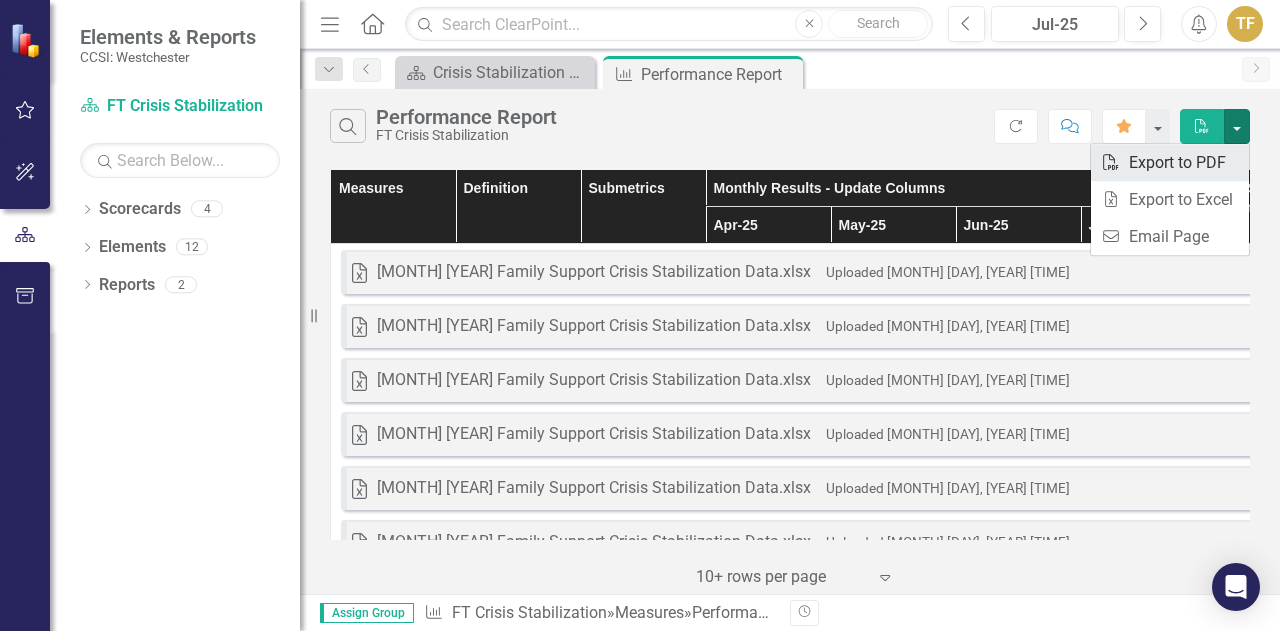 click on "PDF Export to PDF" at bounding box center [1170, 162] 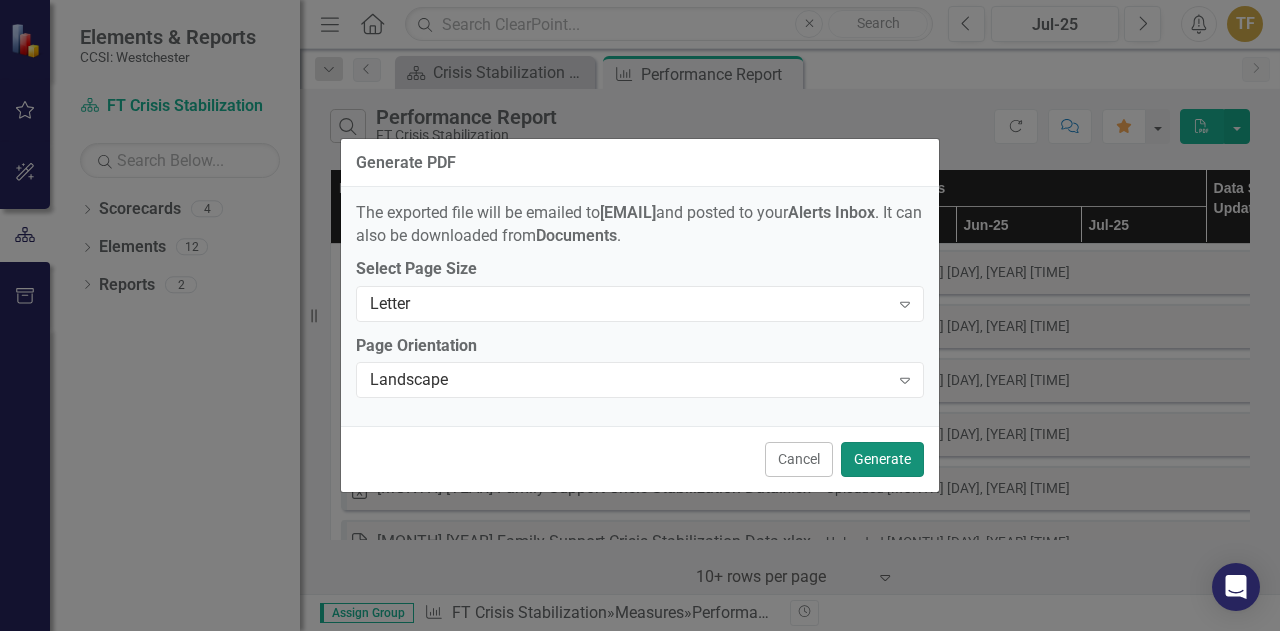 click on "Generate" at bounding box center [882, 459] 